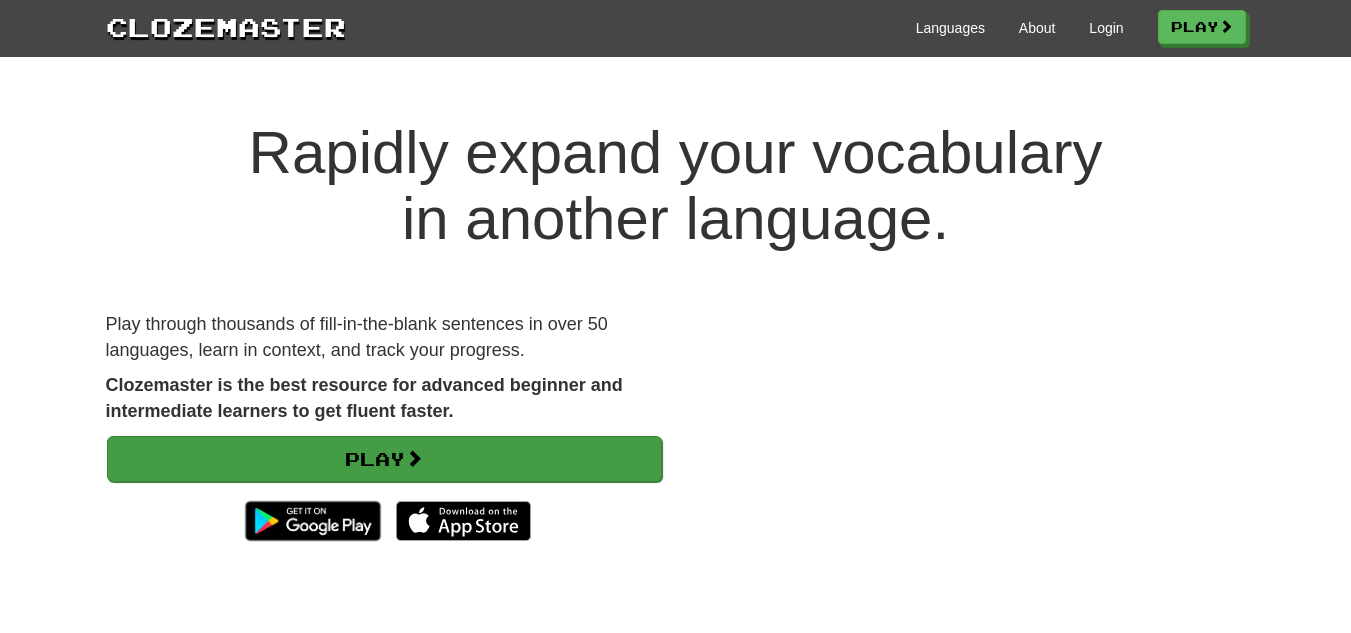 scroll, scrollTop: 0, scrollLeft: 0, axis: both 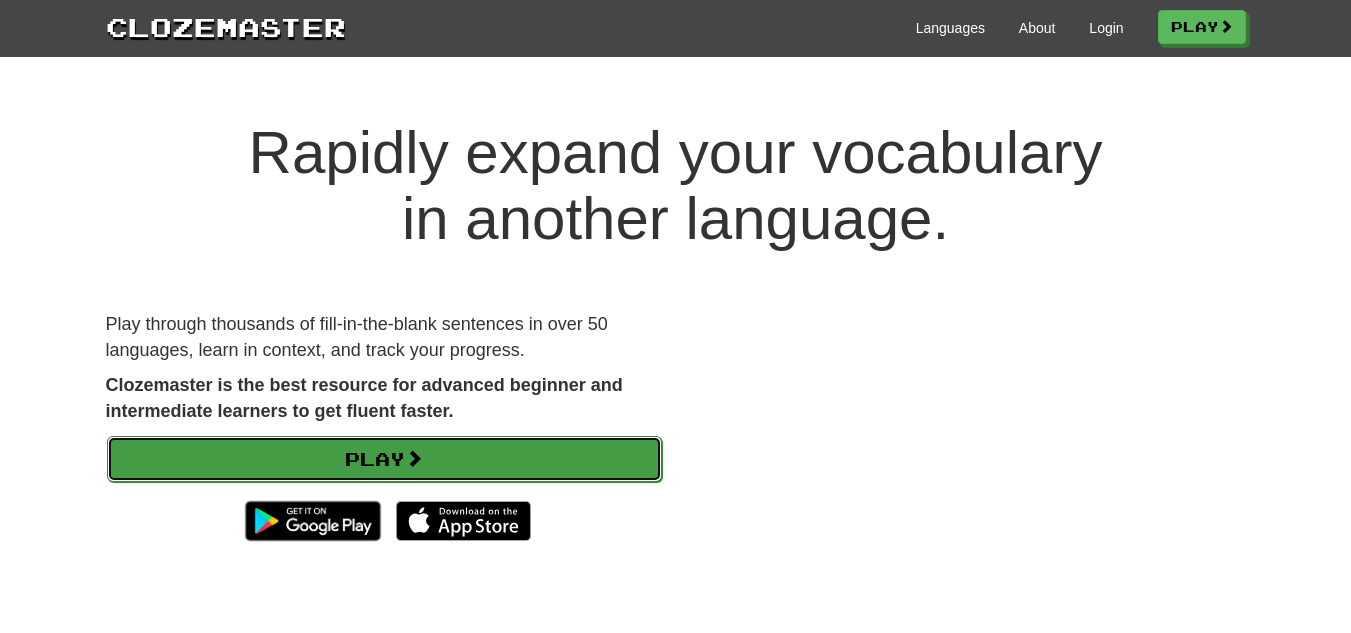 click on "Play" at bounding box center (384, 459) 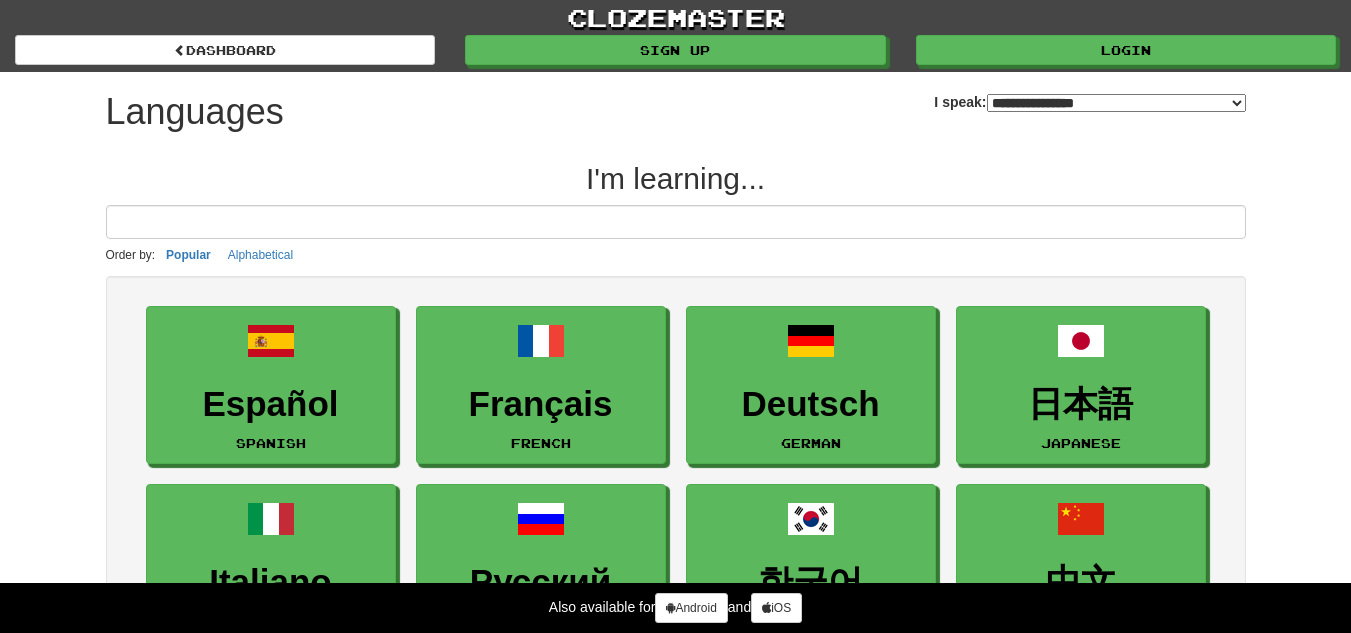 select on "*******" 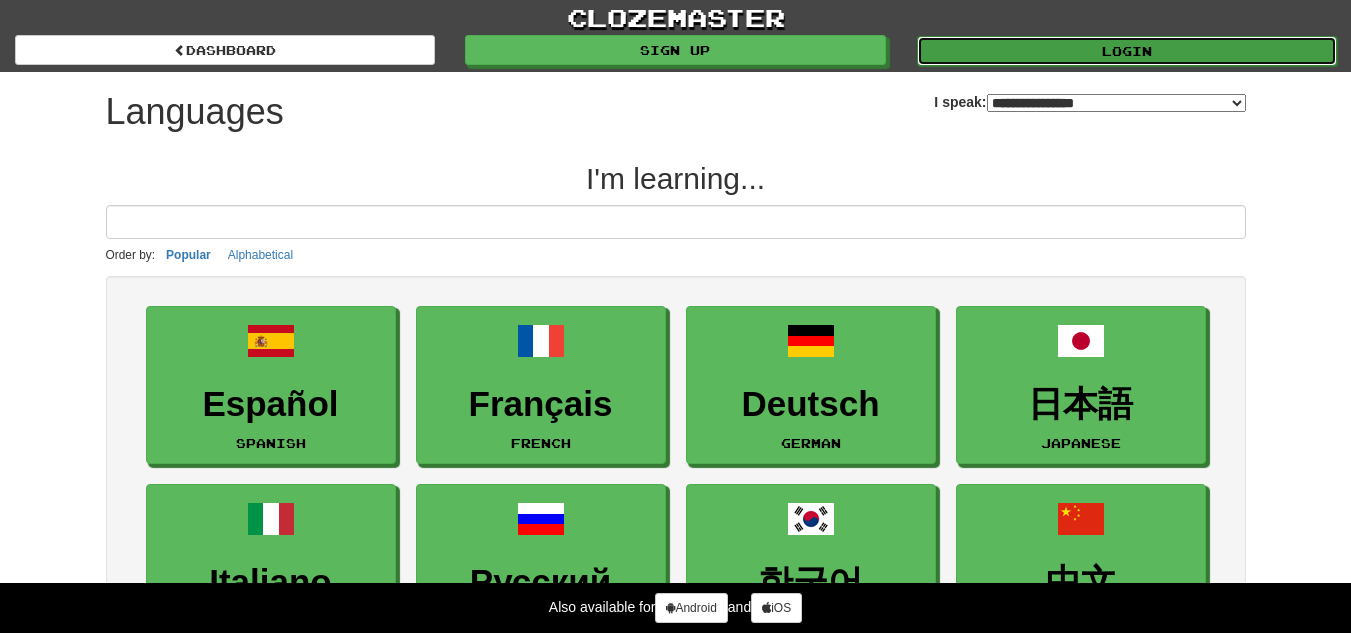 click on "Login" at bounding box center [1127, 51] 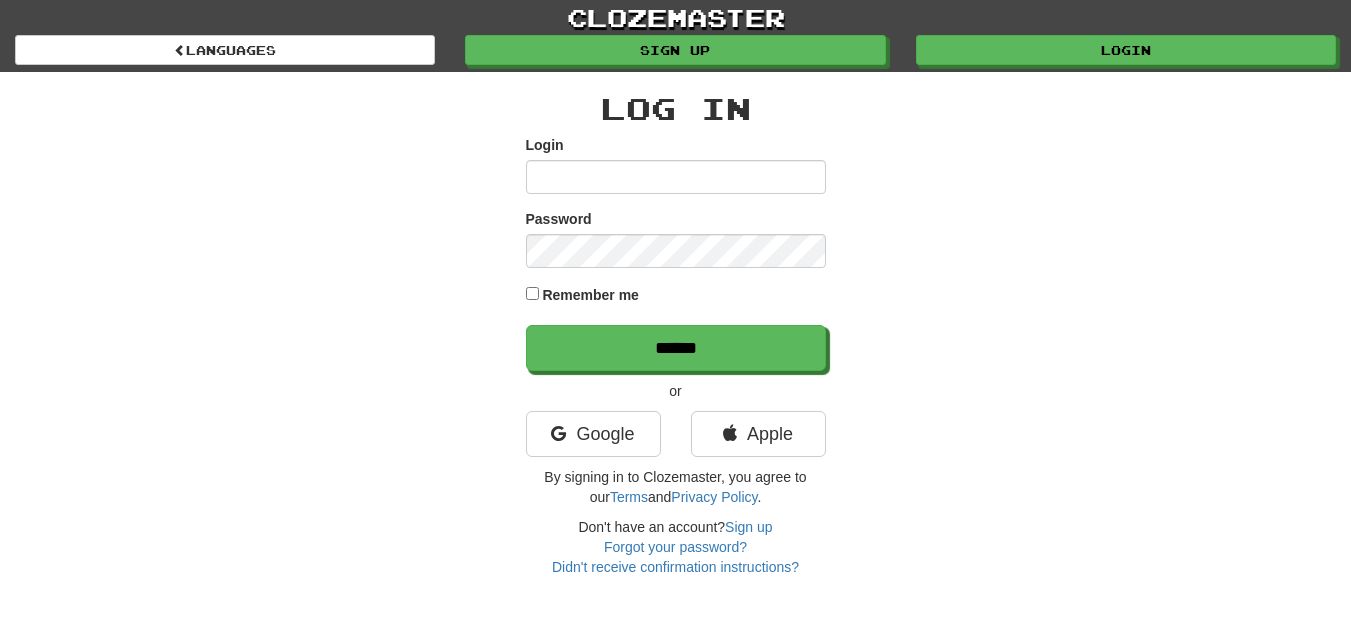 scroll, scrollTop: 0, scrollLeft: 0, axis: both 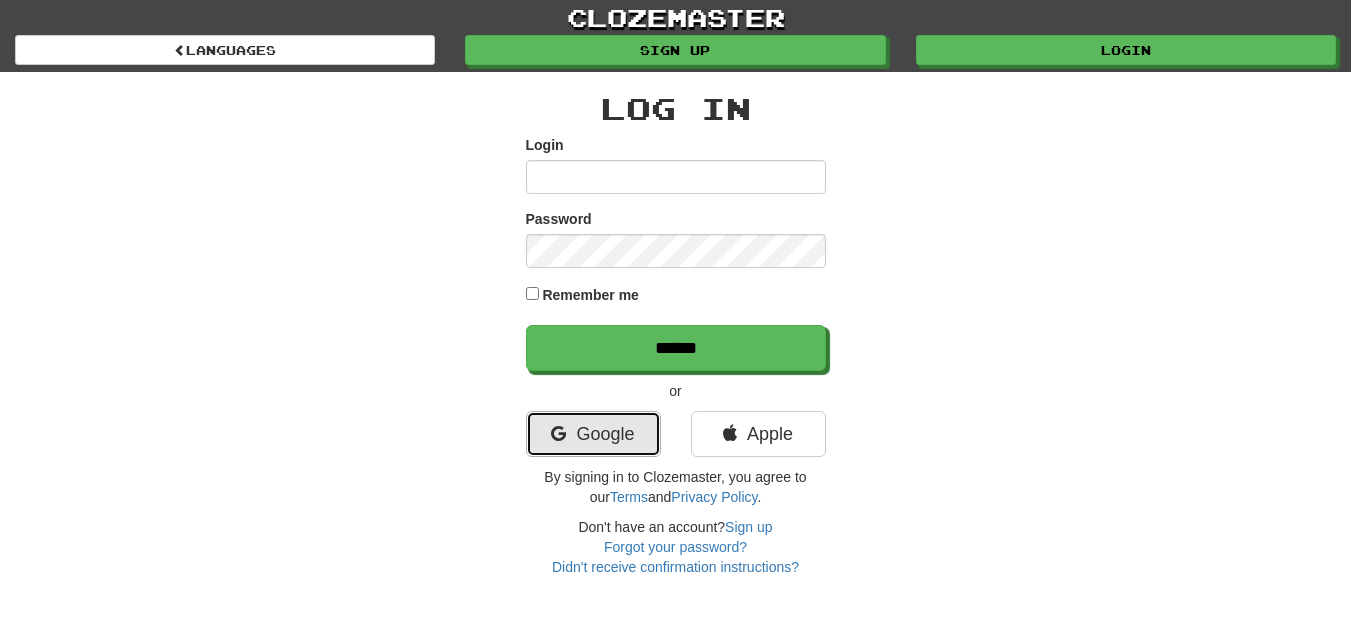 click on "Google" at bounding box center (593, 434) 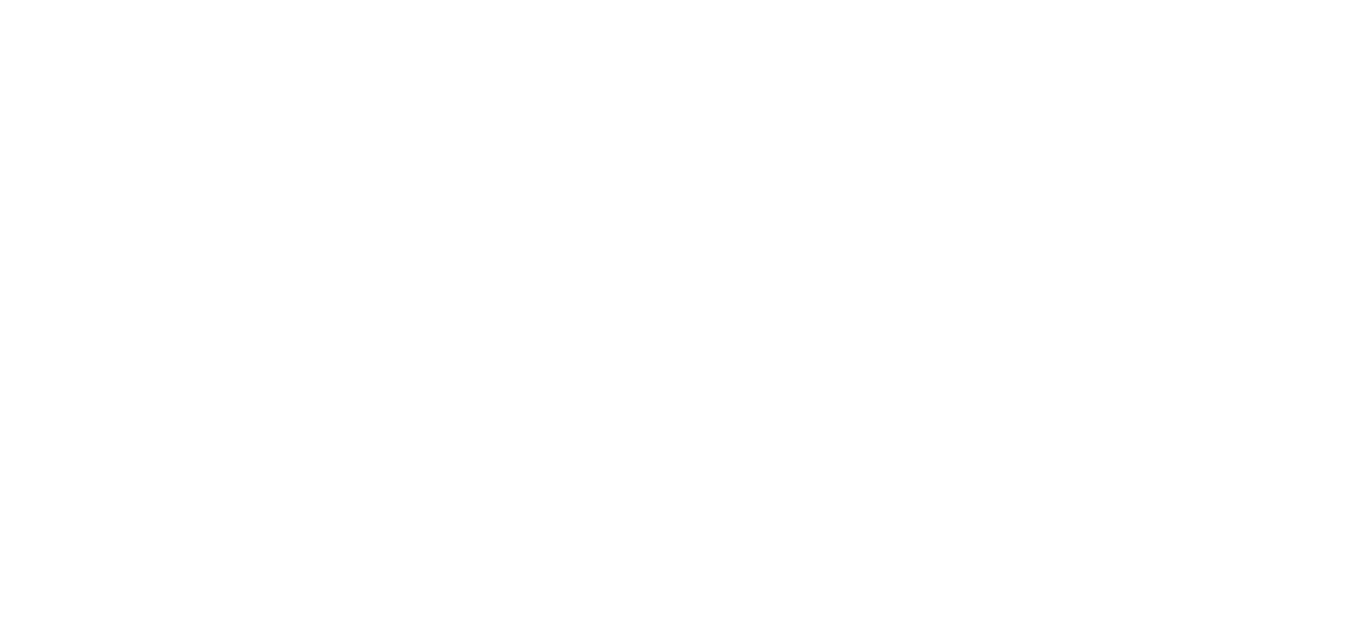 scroll, scrollTop: 0, scrollLeft: 0, axis: both 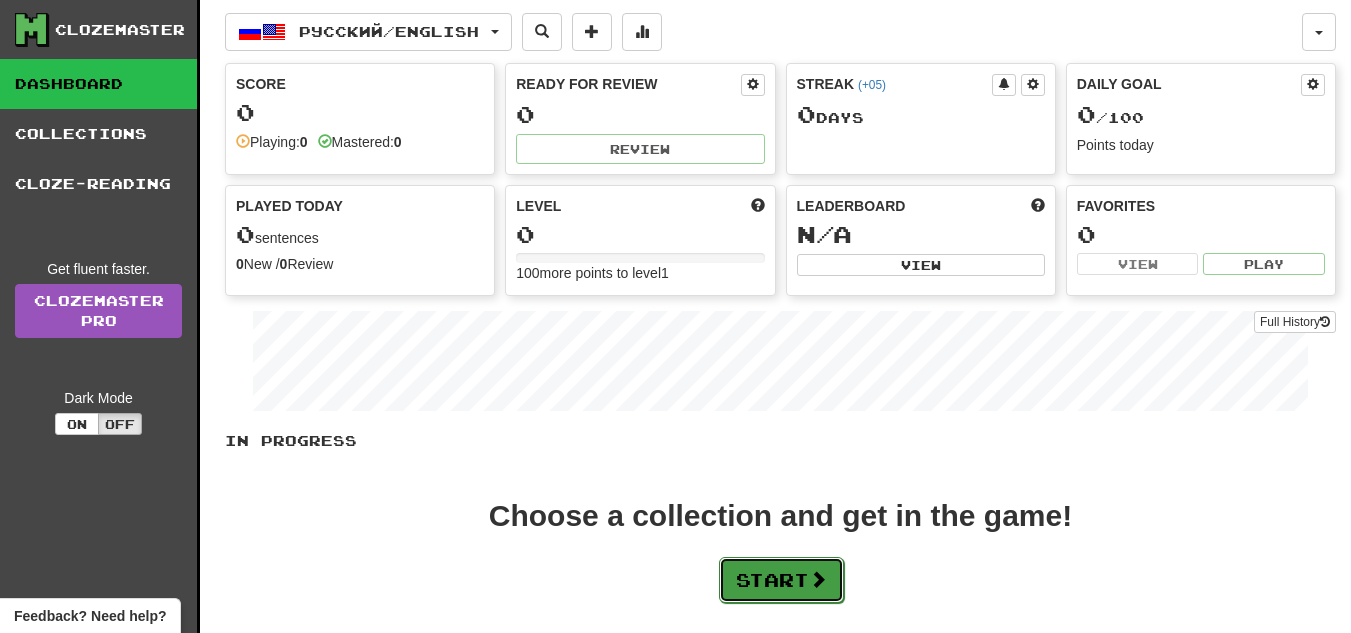 click on "Start" at bounding box center [781, 580] 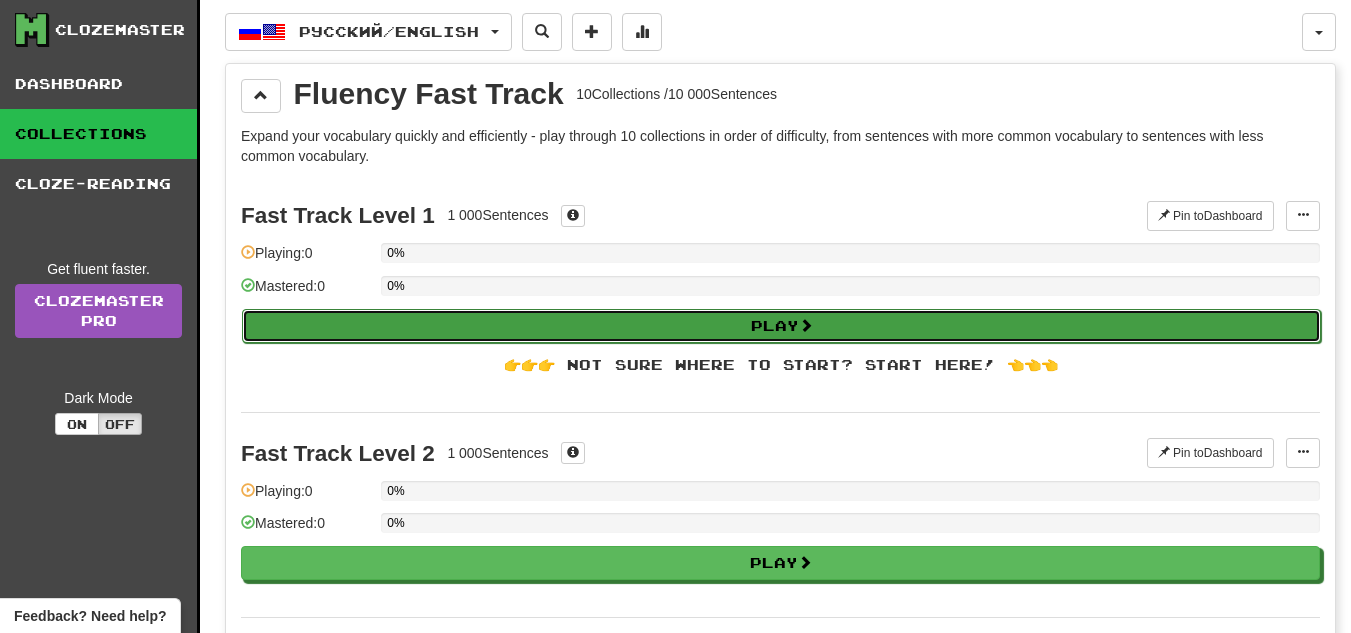 click on "Play" at bounding box center (781, 326) 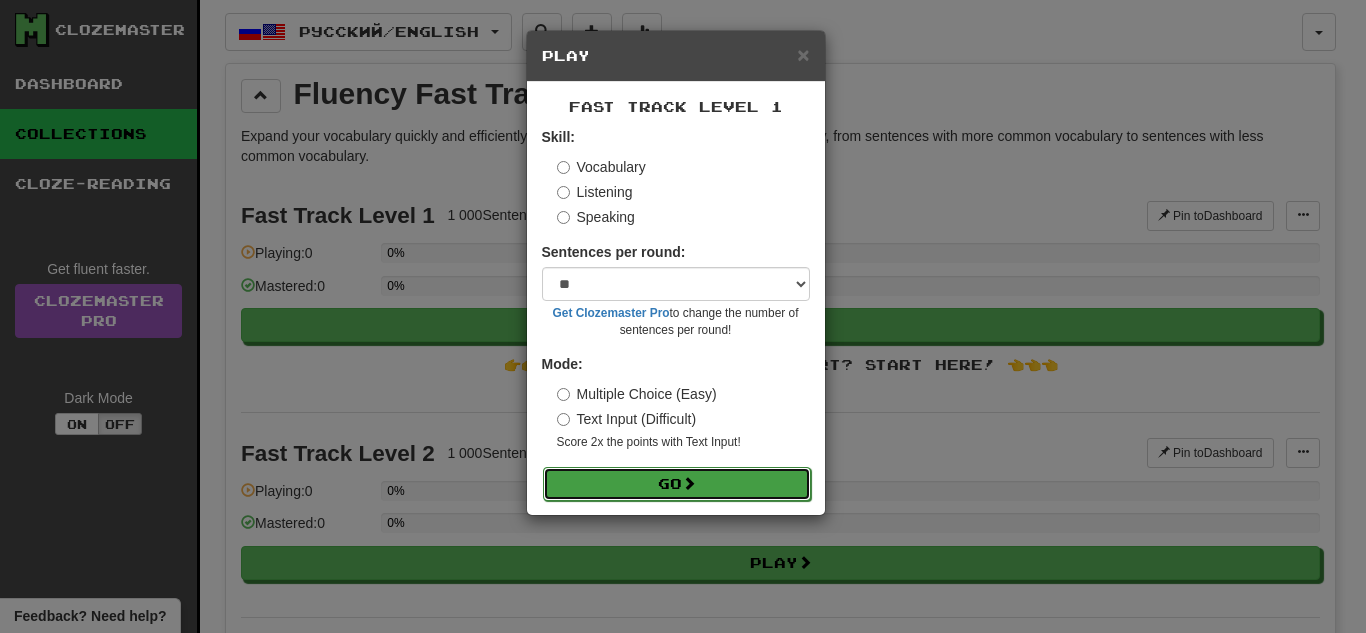 click on "Go" at bounding box center (677, 484) 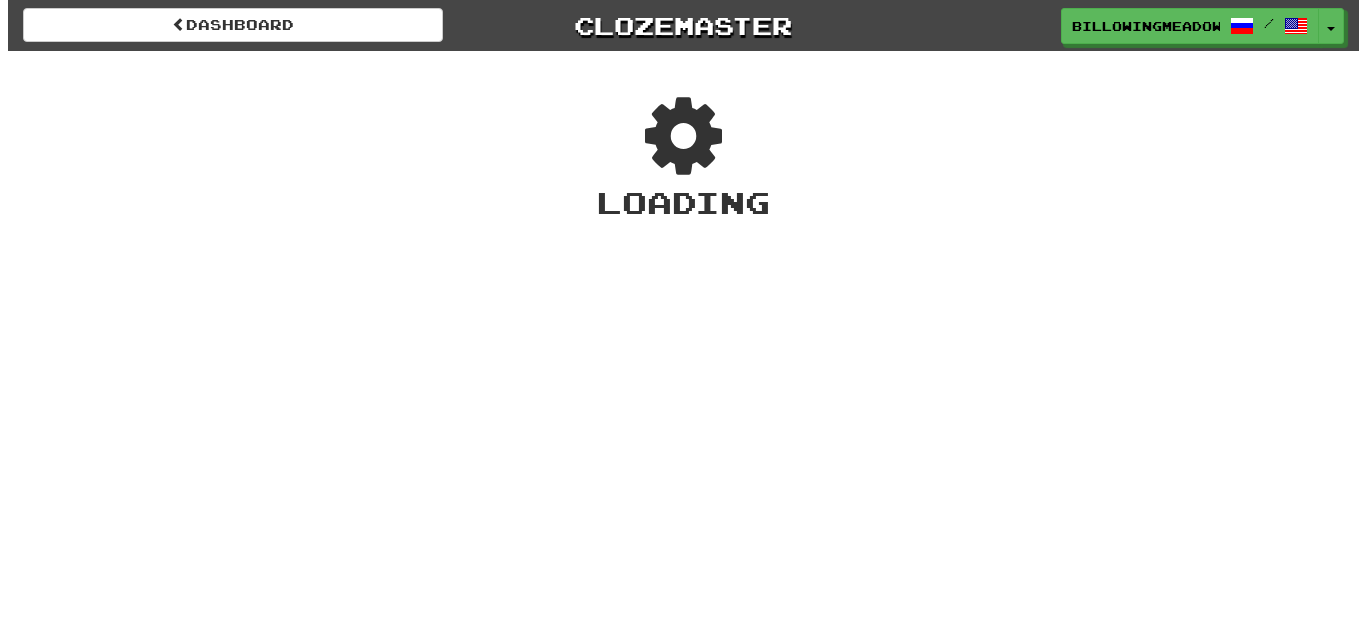 scroll, scrollTop: 0, scrollLeft: 0, axis: both 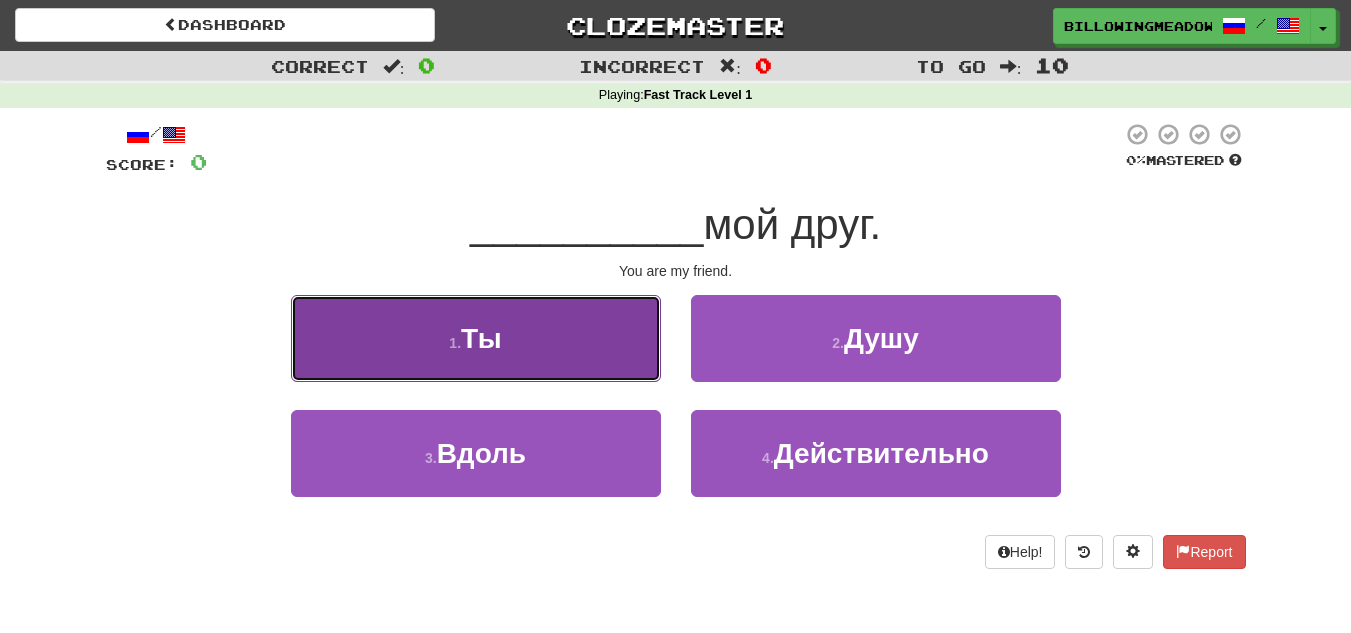 click on "Ты" at bounding box center [481, 338] 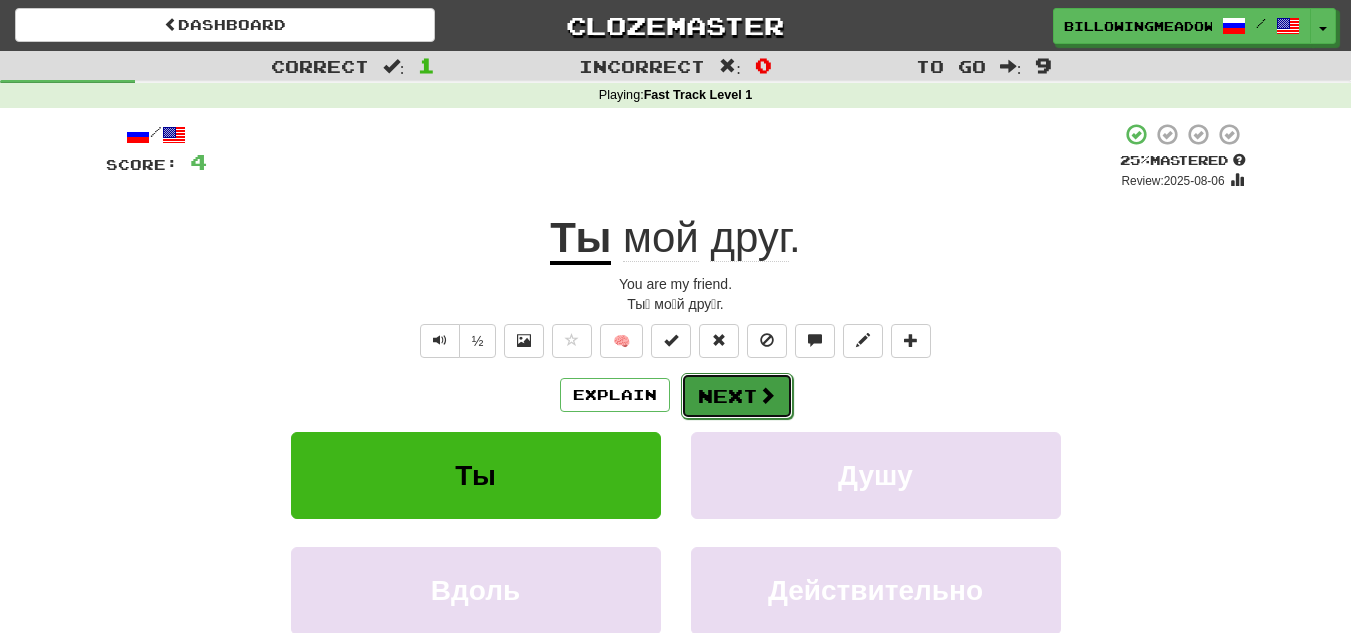 click on "Next" at bounding box center (737, 396) 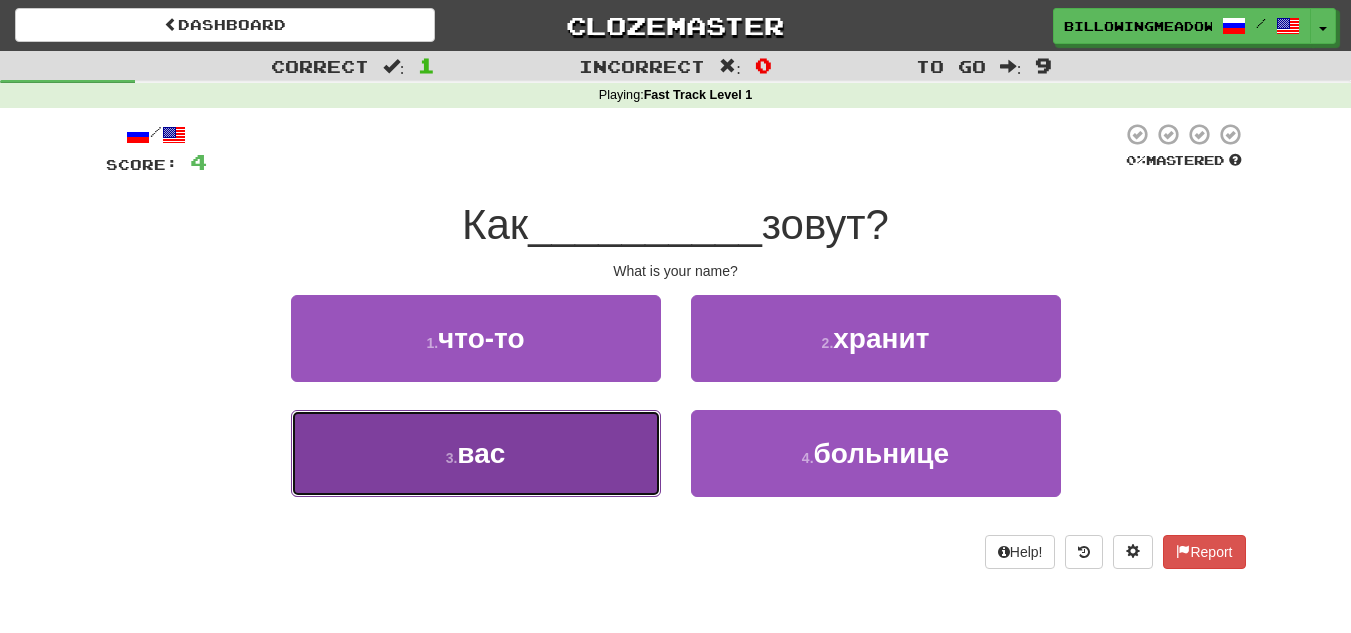 click on "3 .  вас" at bounding box center (476, 453) 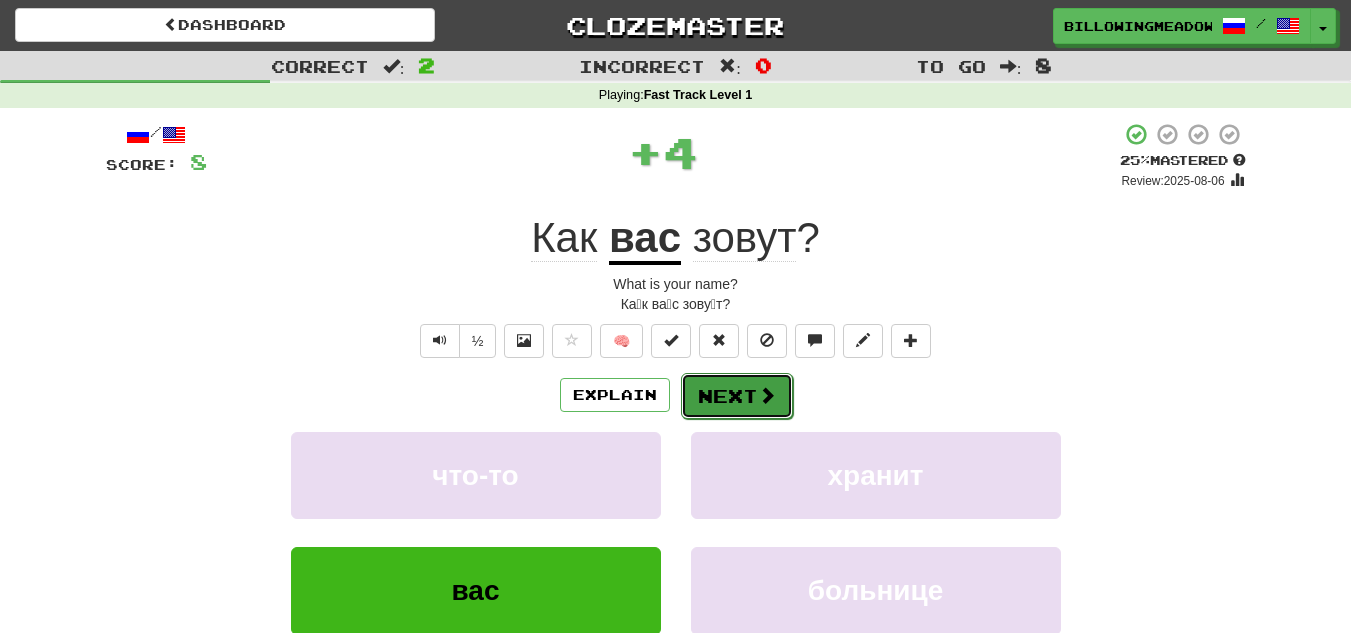 click on "Next" at bounding box center (737, 396) 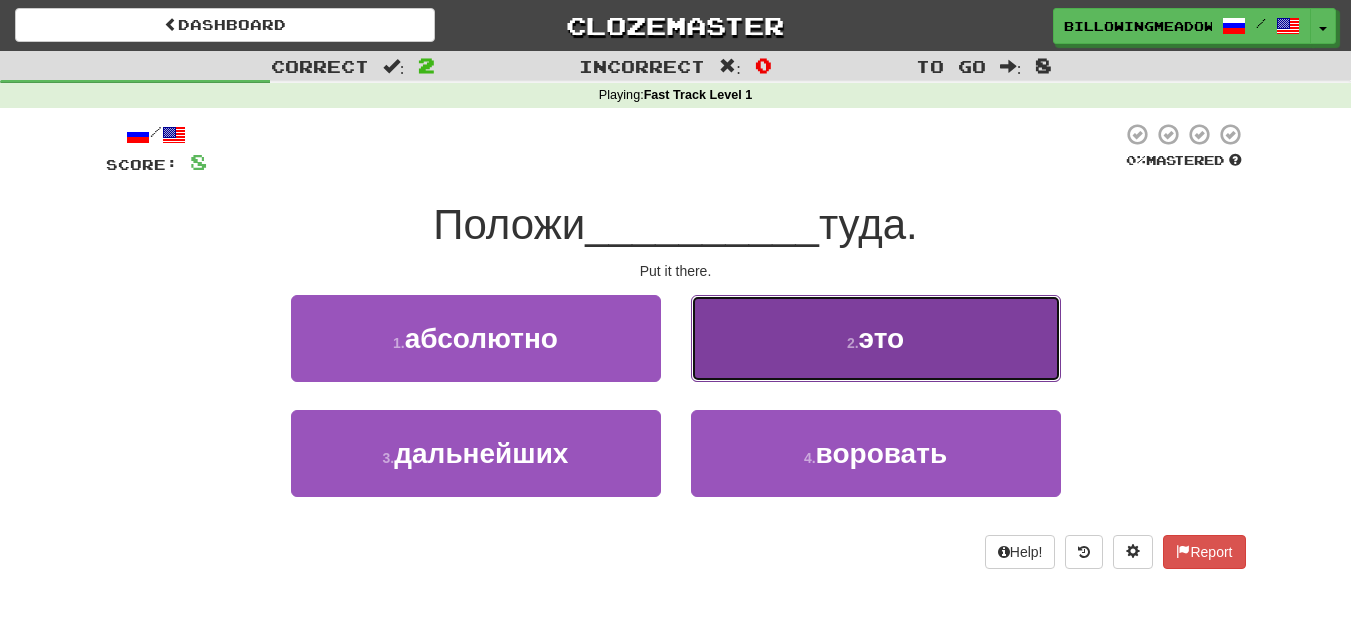 click on "2 .  это" at bounding box center [876, 338] 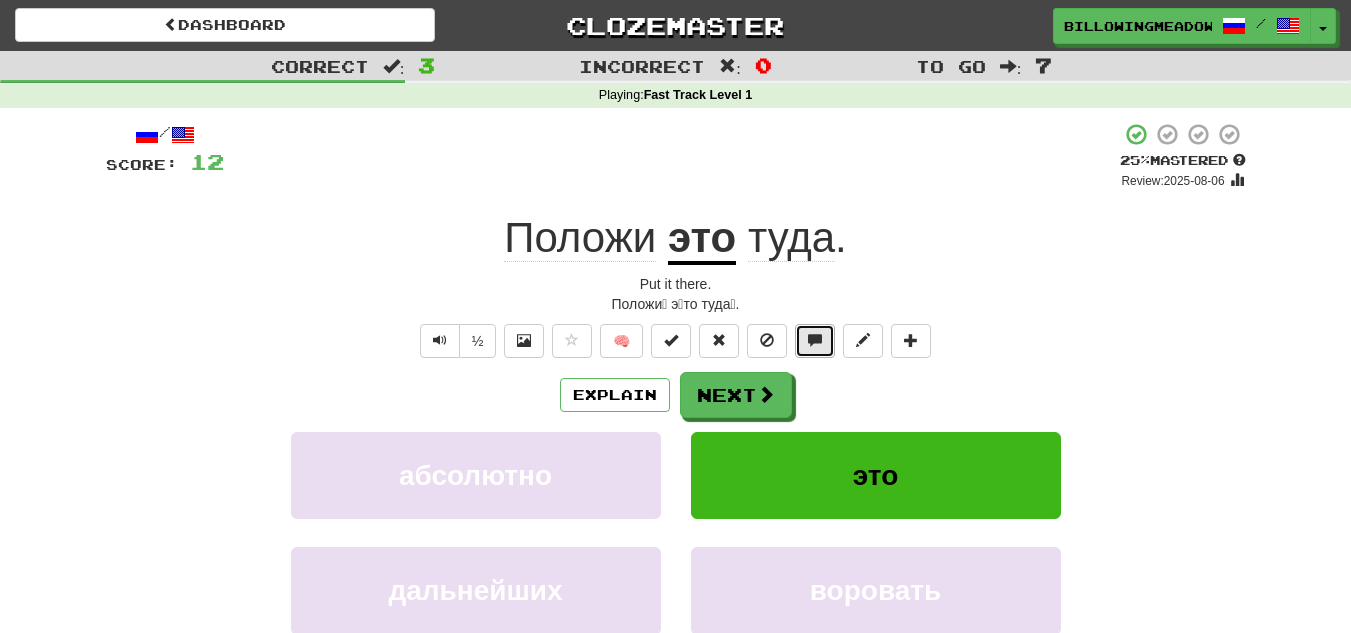 click at bounding box center [815, 340] 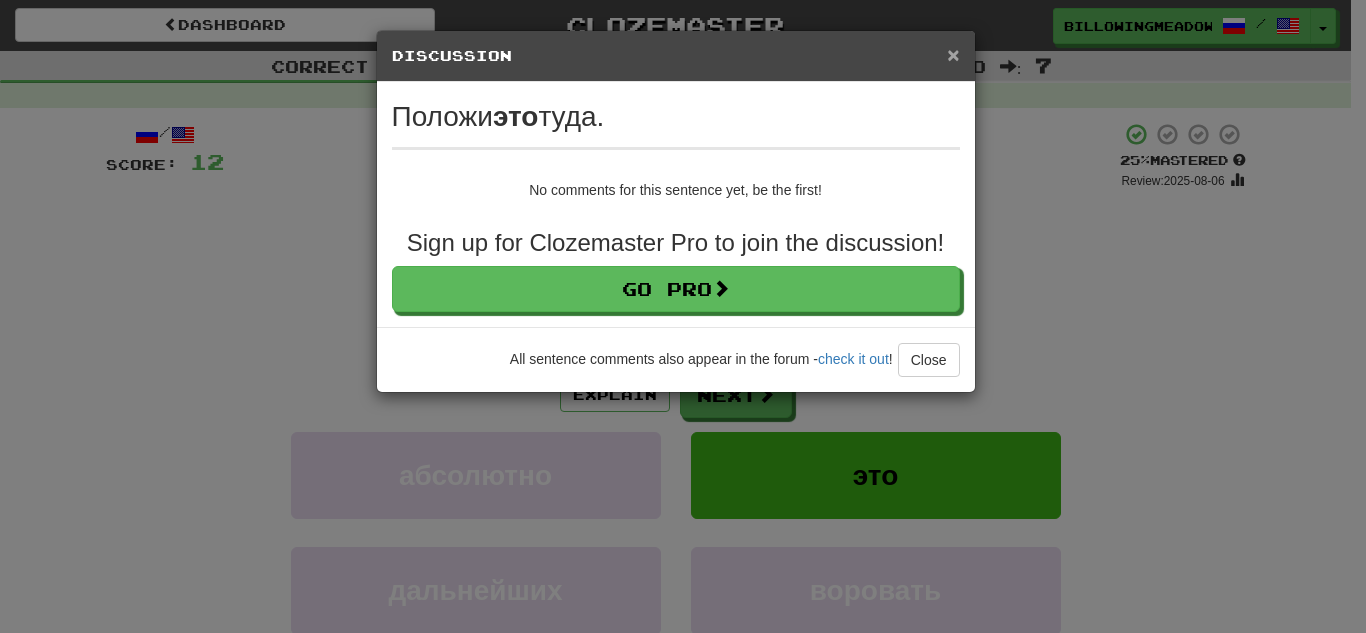 click on "×" at bounding box center (953, 54) 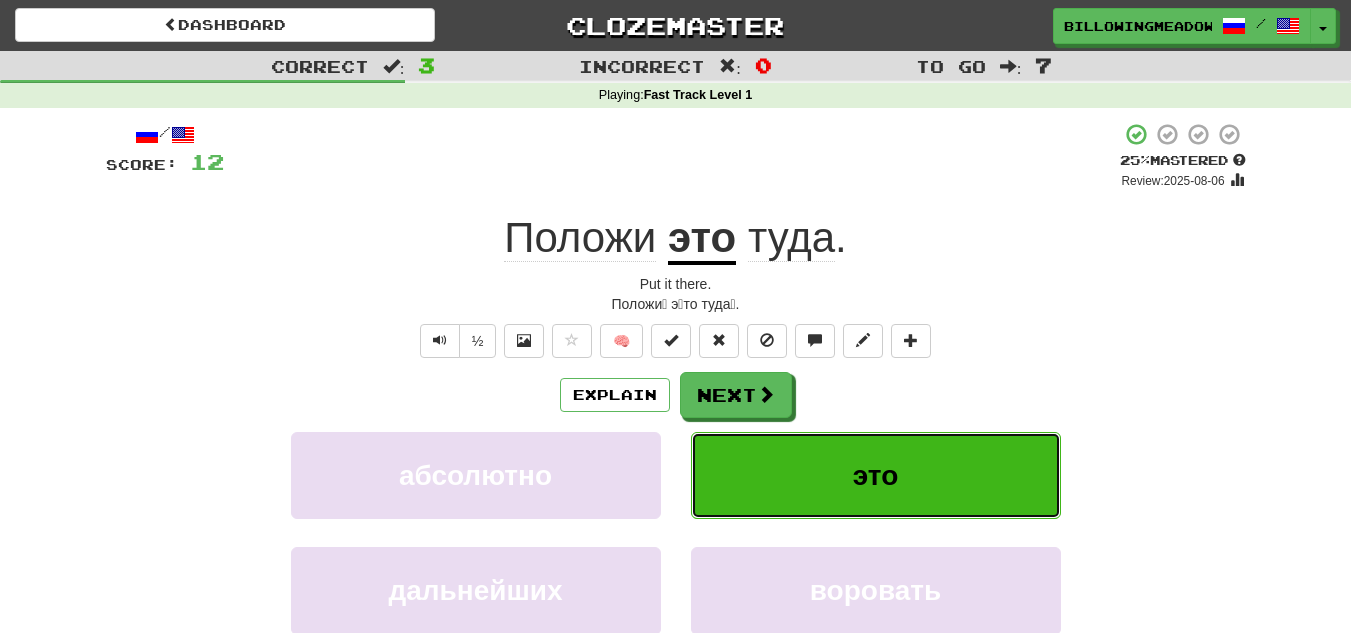 click on "это" at bounding box center (876, 475) 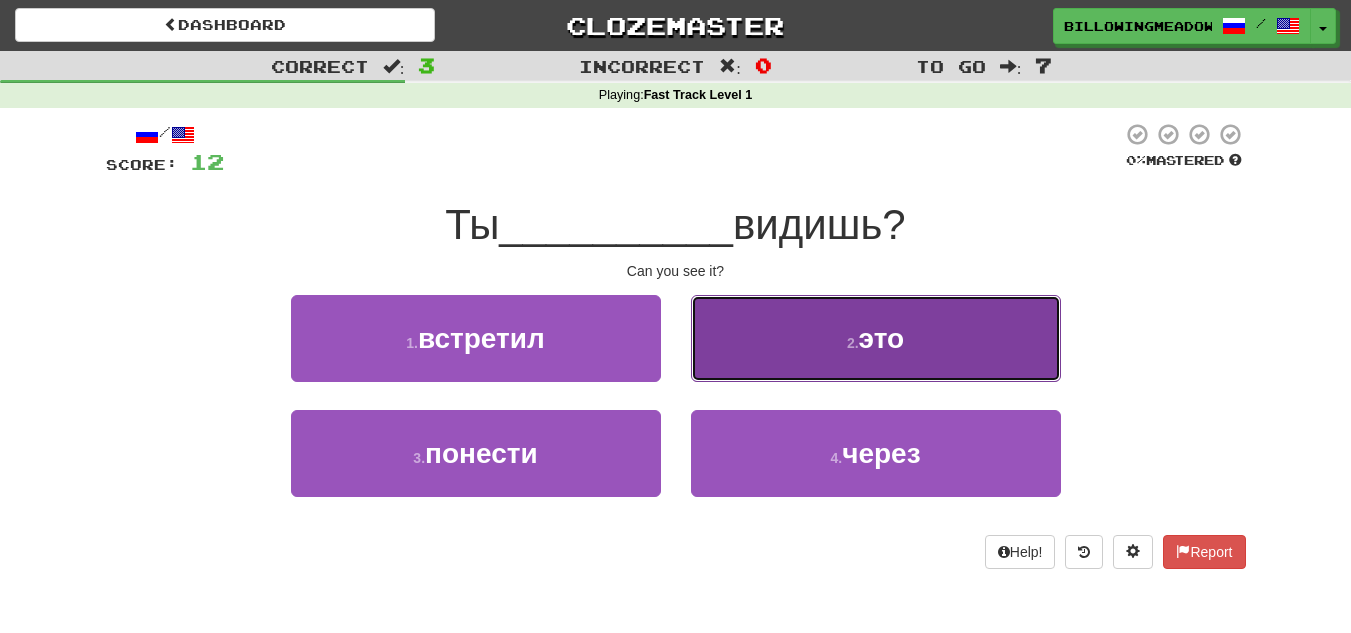 click on "это" at bounding box center (882, 338) 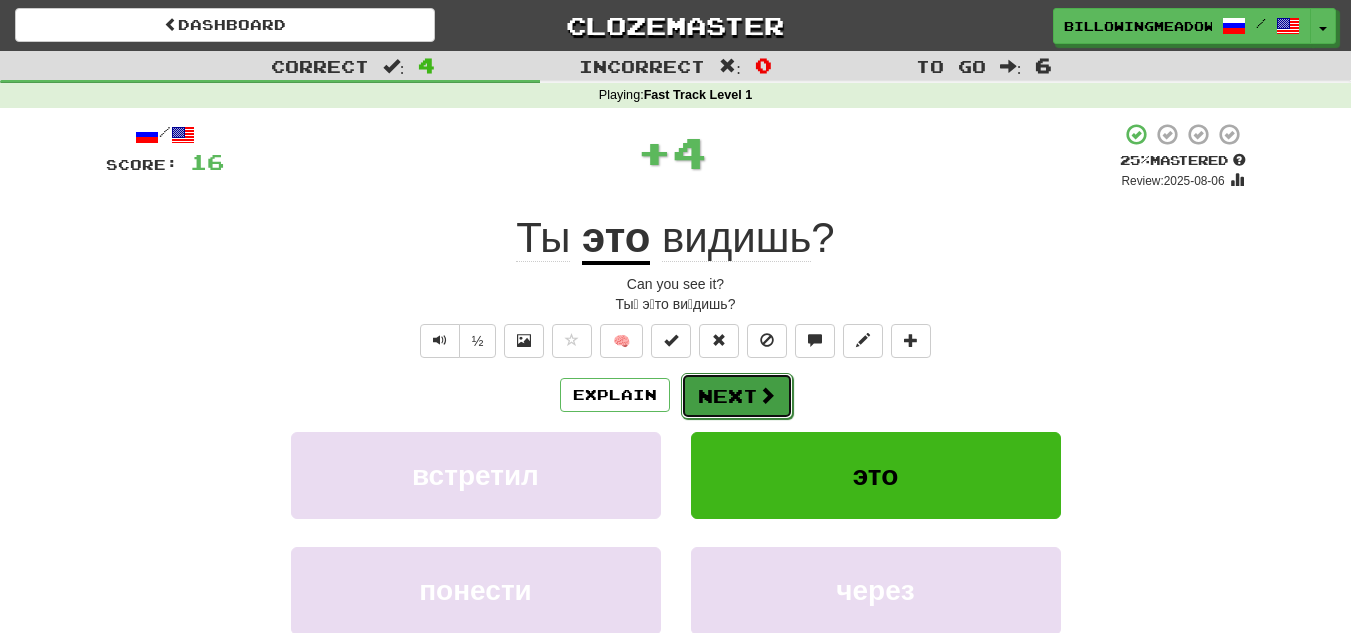 click on "Next" at bounding box center (737, 396) 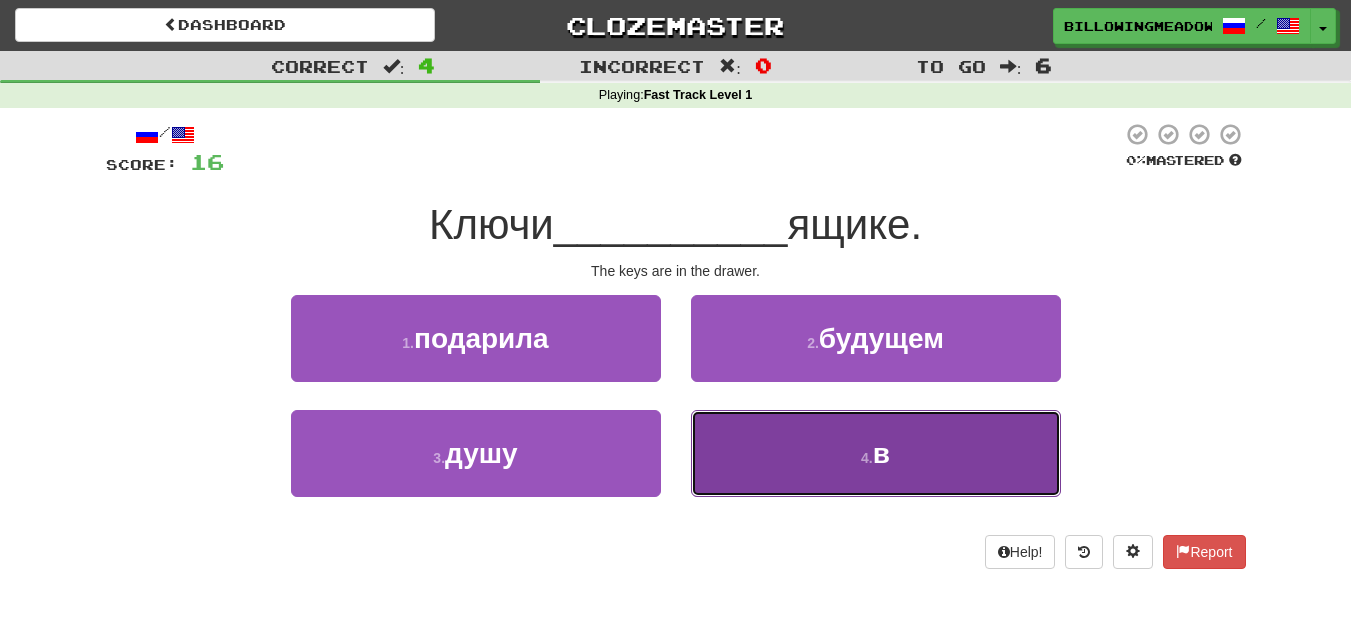 click on "4 .  в" at bounding box center (876, 453) 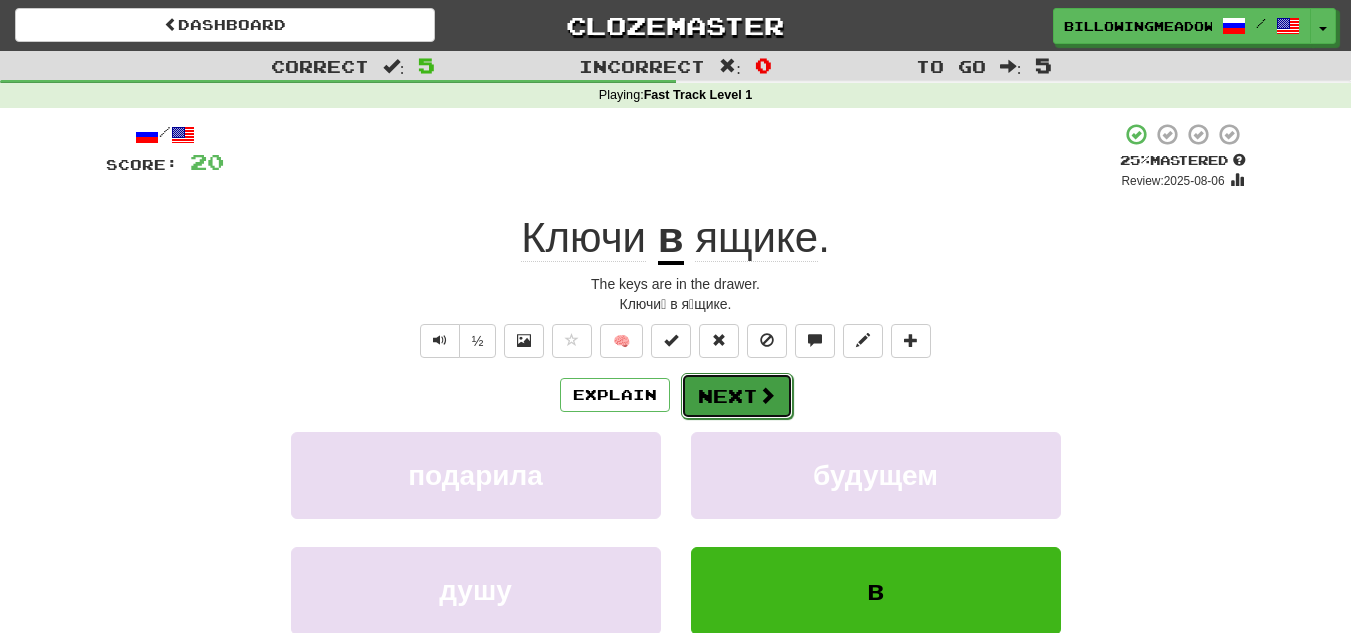 click on "Next" at bounding box center [737, 396] 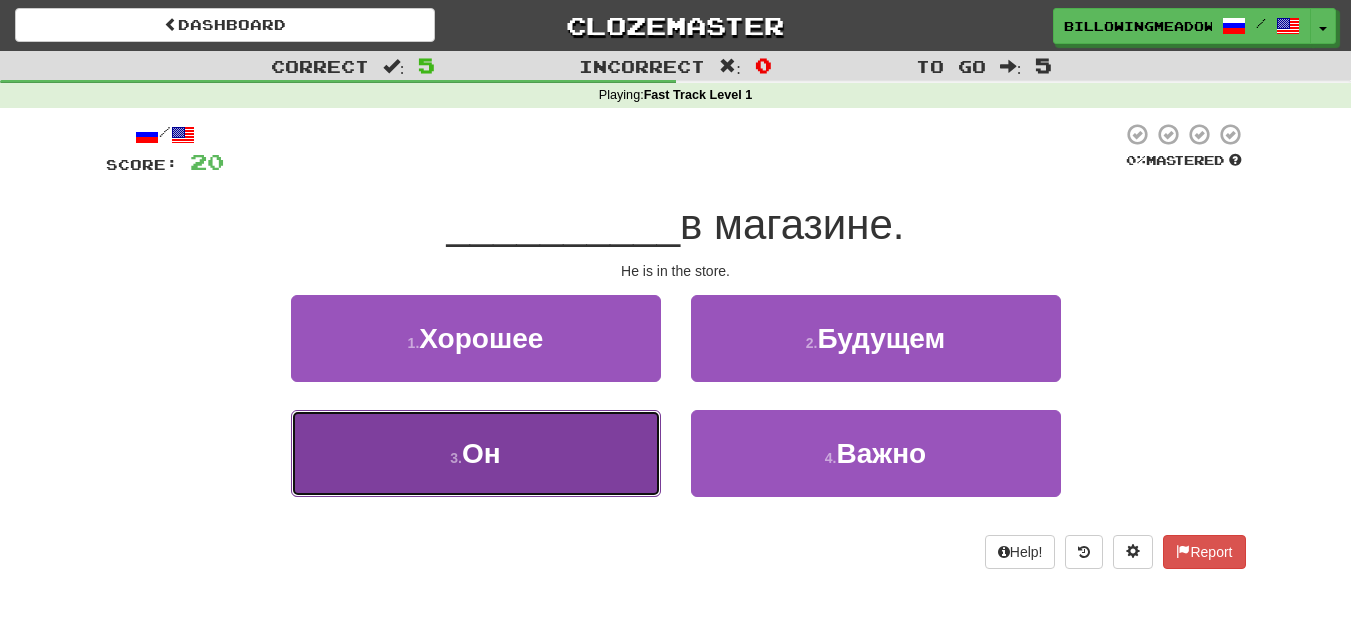 click on "3 .  Он" at bounding box center (476, 453) 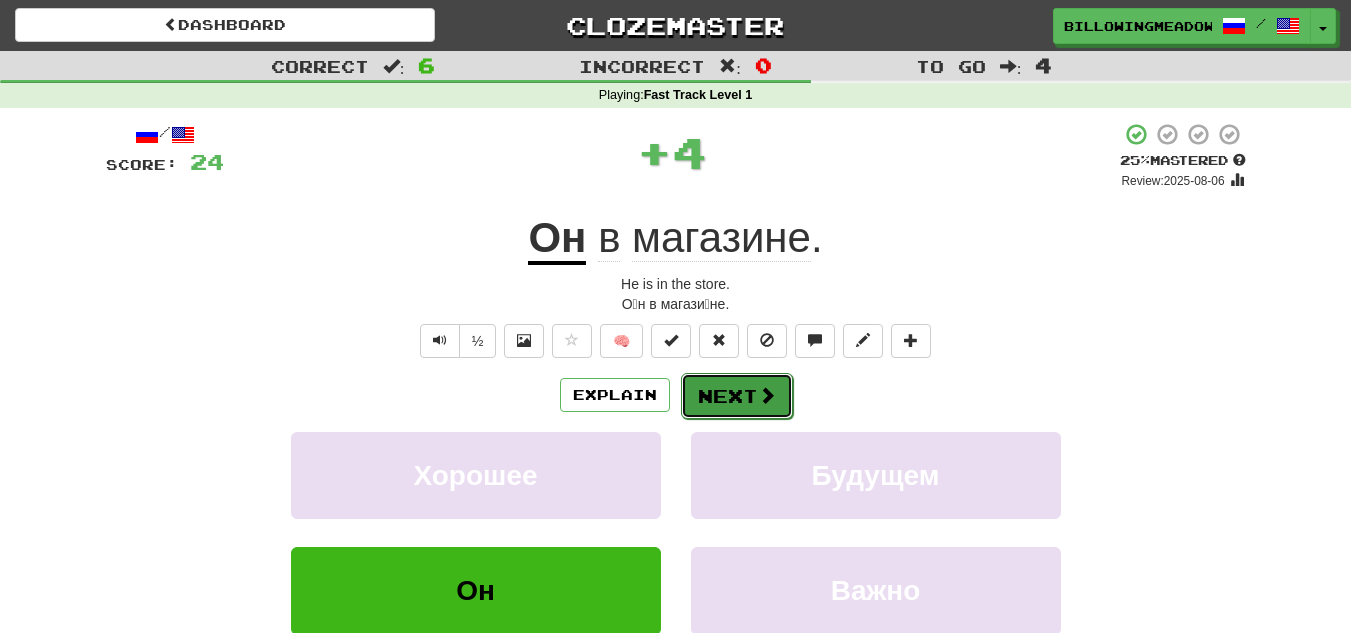click at bounding box center [767, 395] 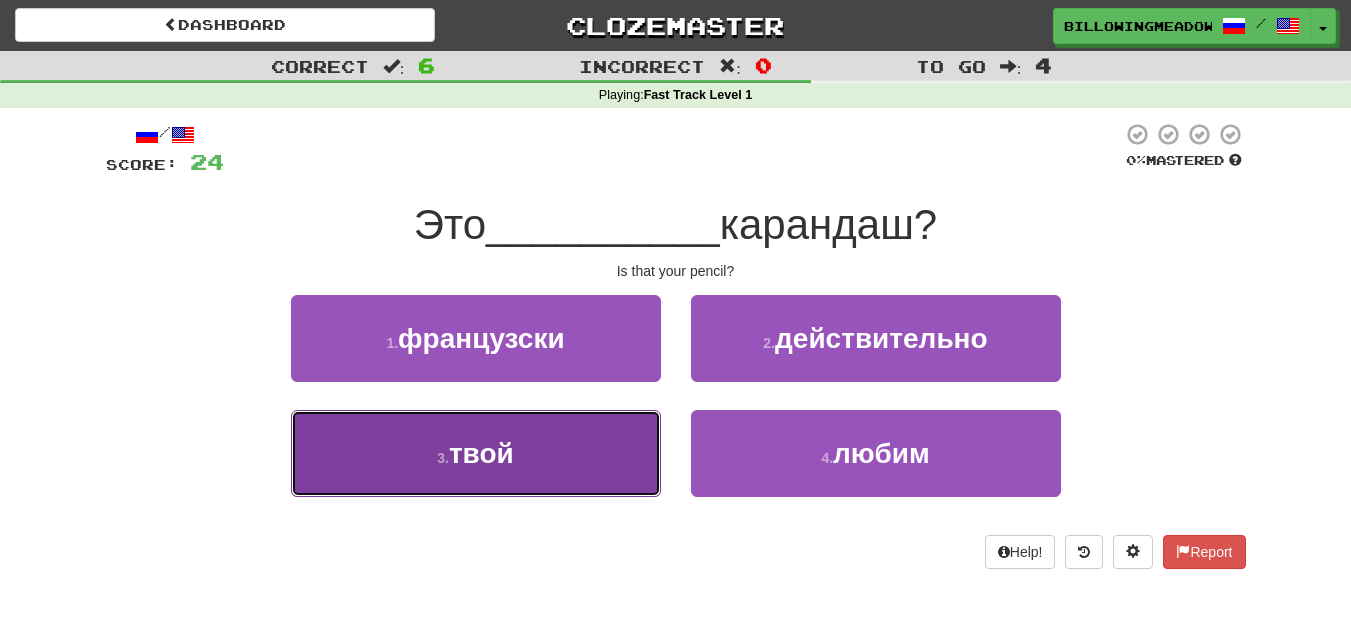 click on "3 .  твой" at bounding box center [476, 453] 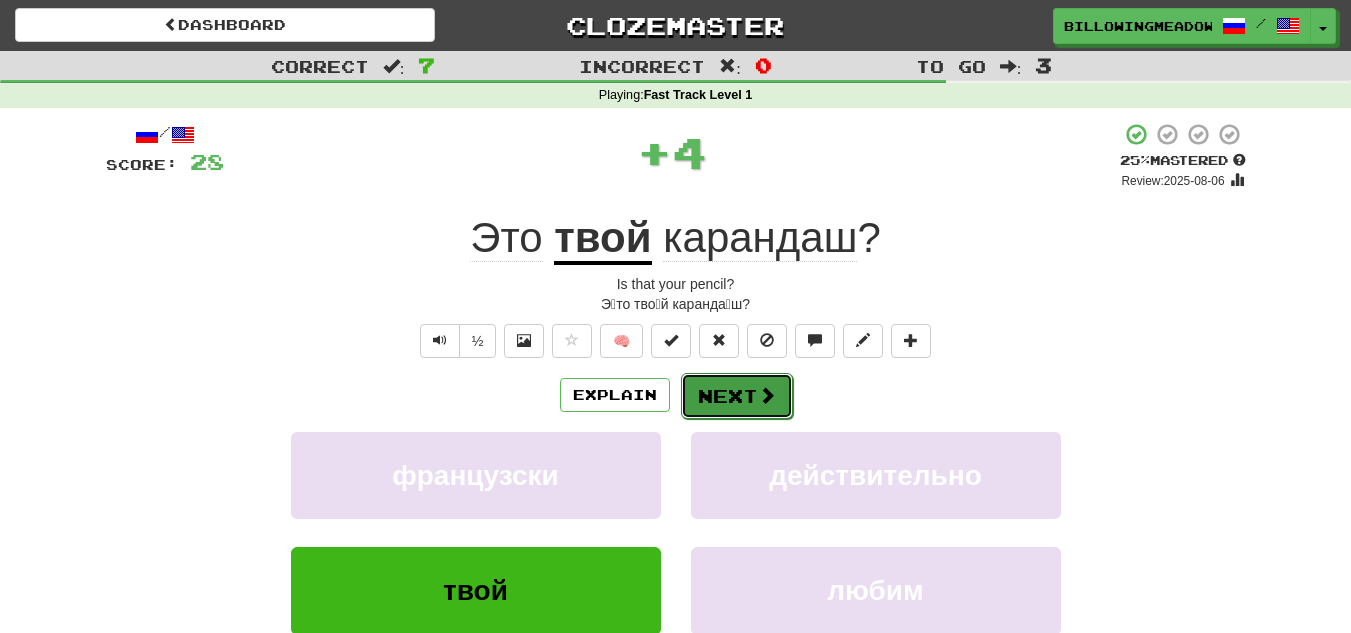 click on "Next" at bounding box center [737, 396] 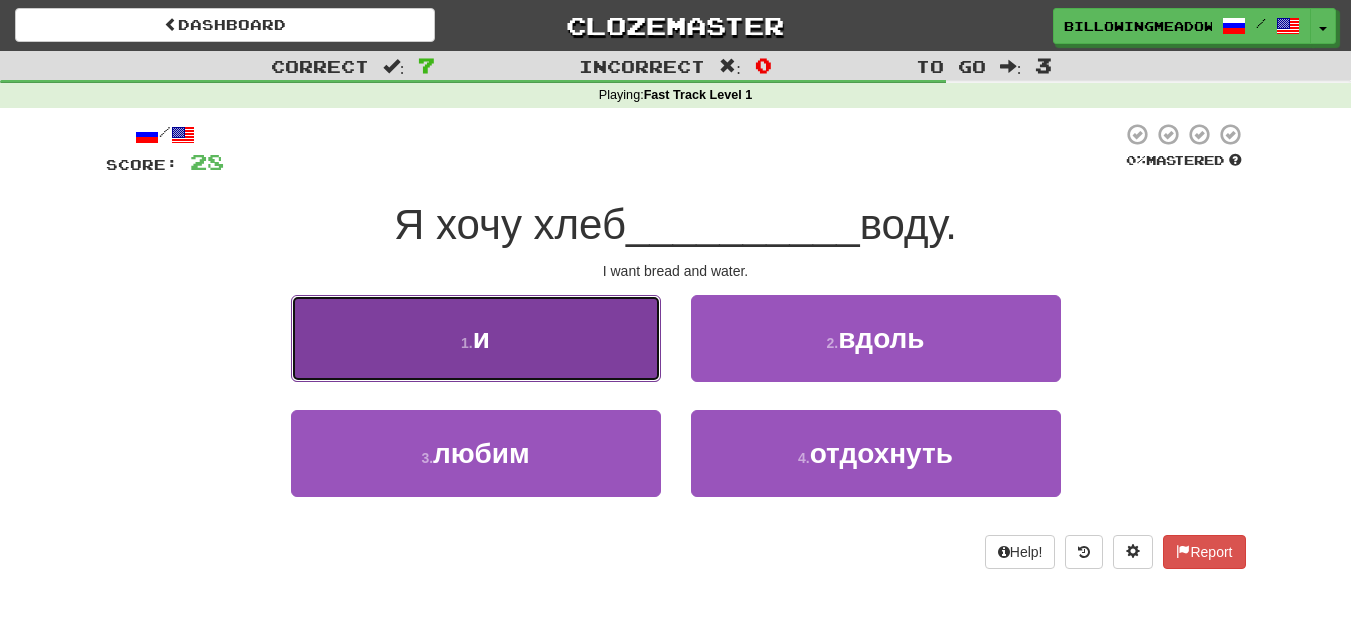 click on "1 .  и" at bounding box center (476, 338) 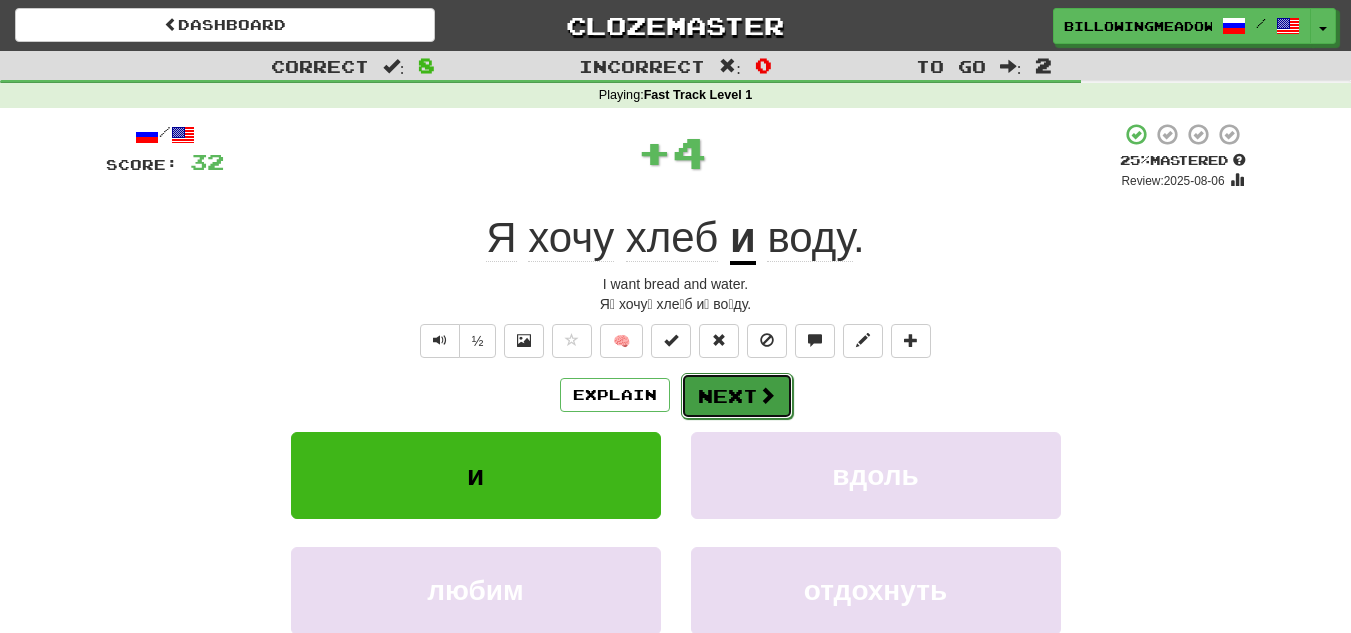 click on "Next" at bounding box center (737, 396) 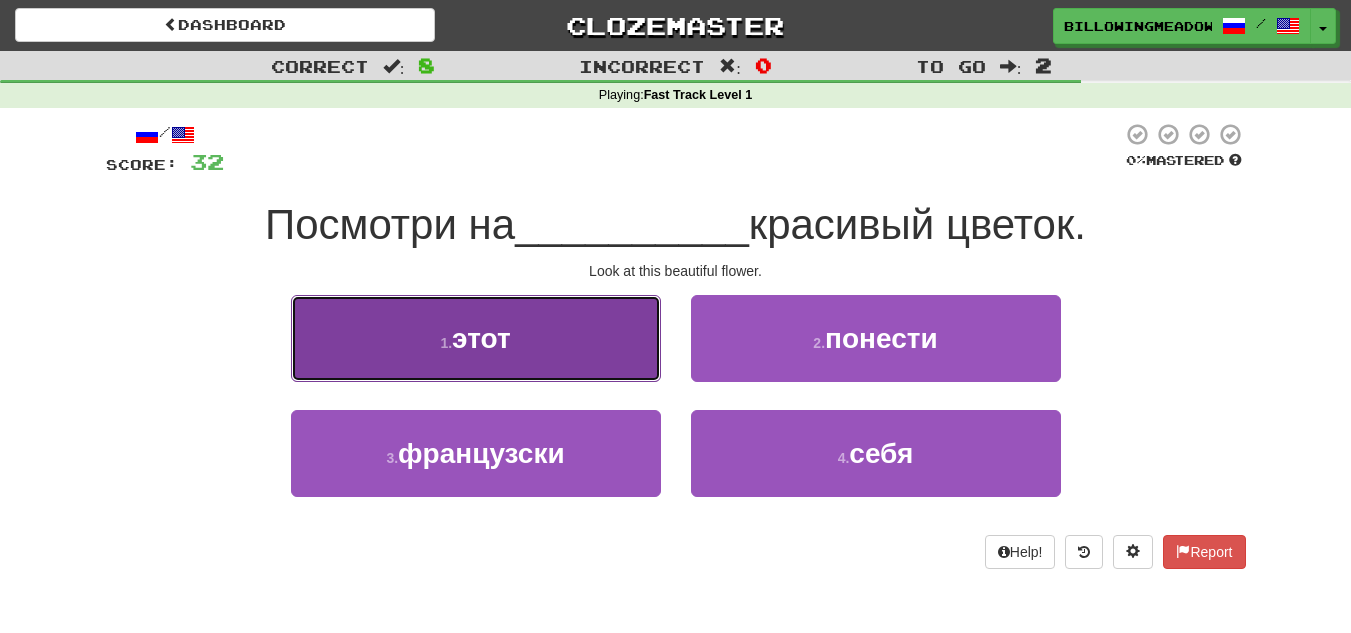 click on "1 .  этот" at bounding box center (476, 338) 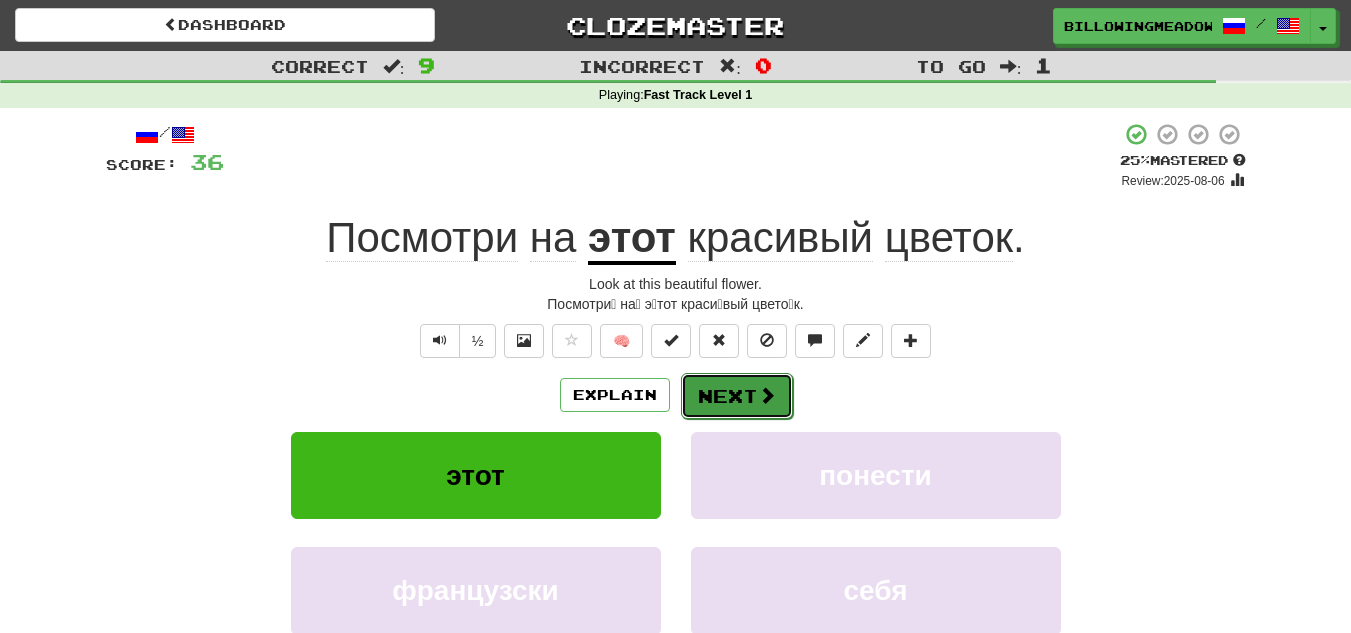 click on "Next" at bounding box center (737, 396) 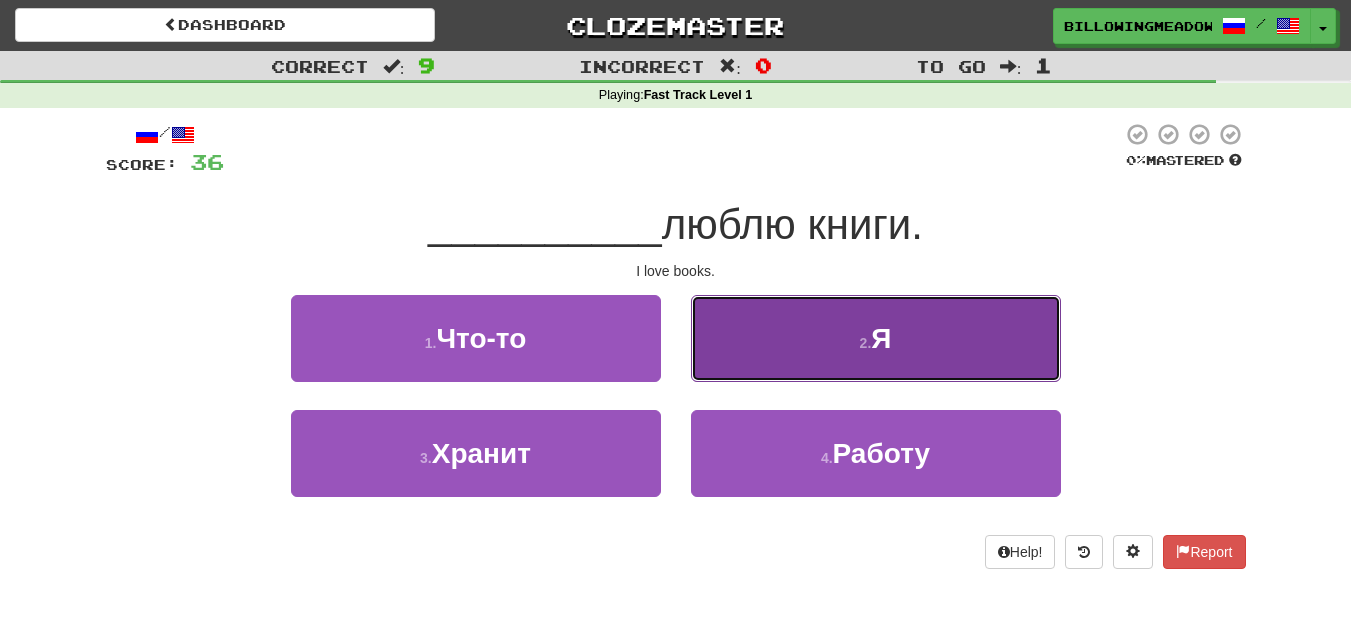 click on "2 .  Я" at bounding box center [876, 338] 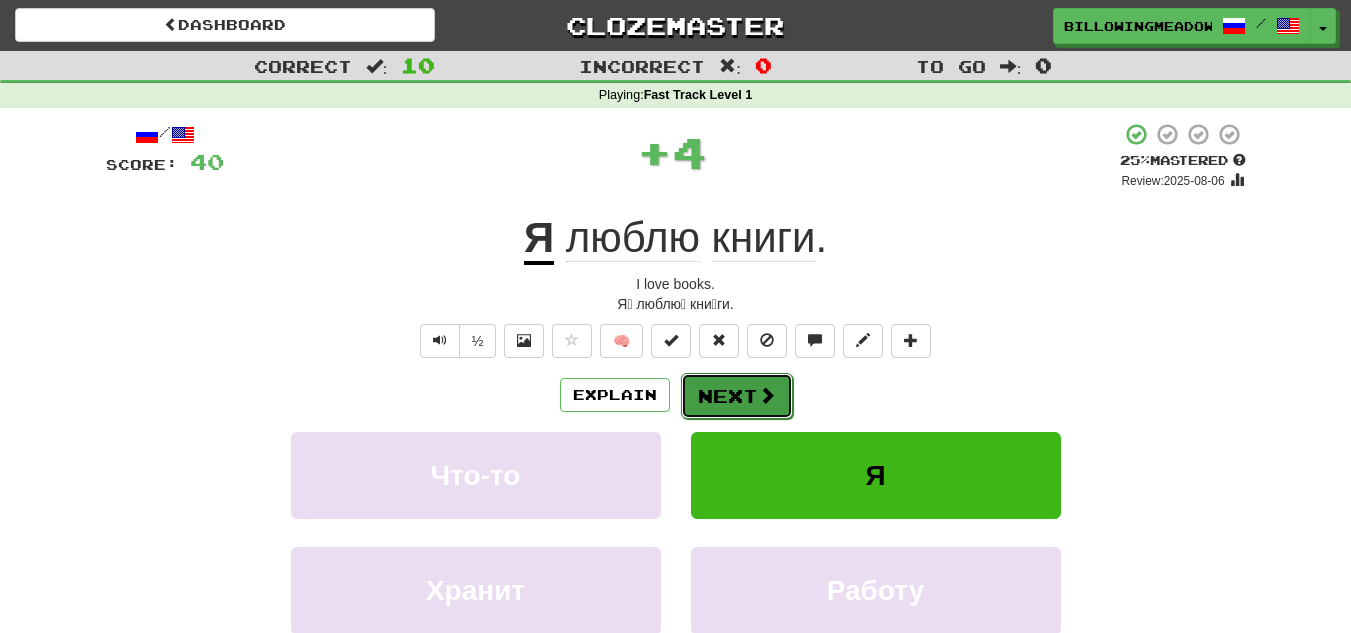 click on "Next" at bounding box center (737, 396) 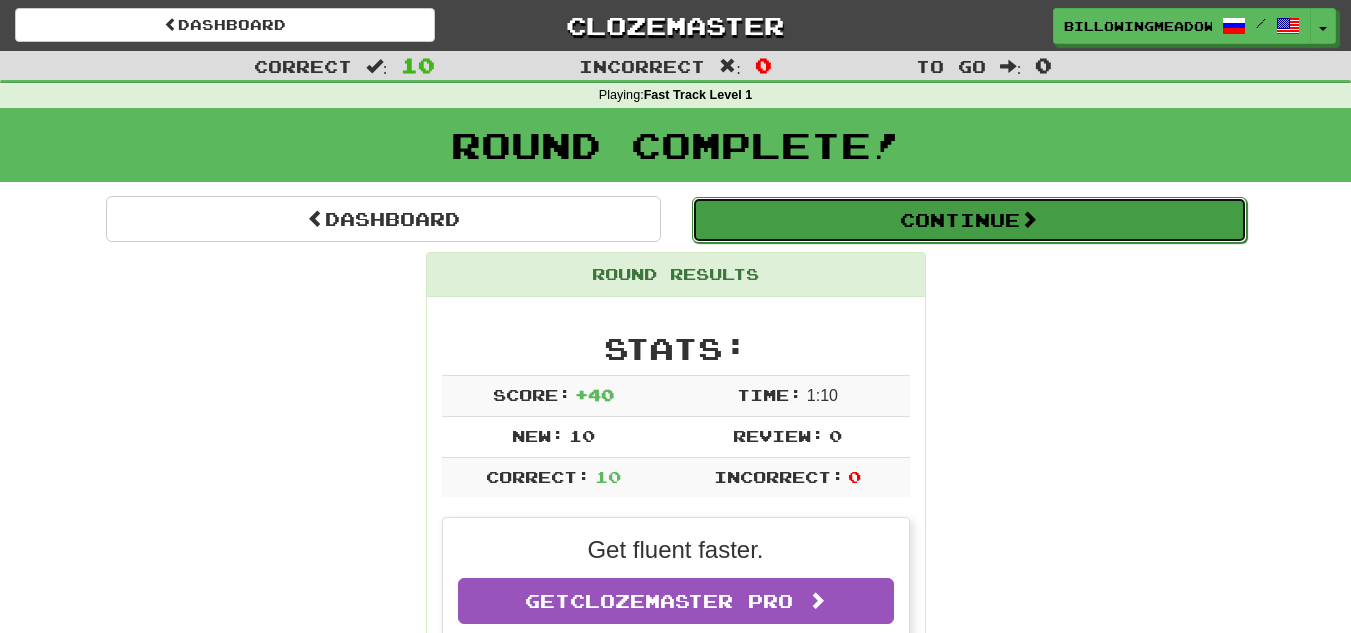 click on "Continue" at bounding box center [969, 220] 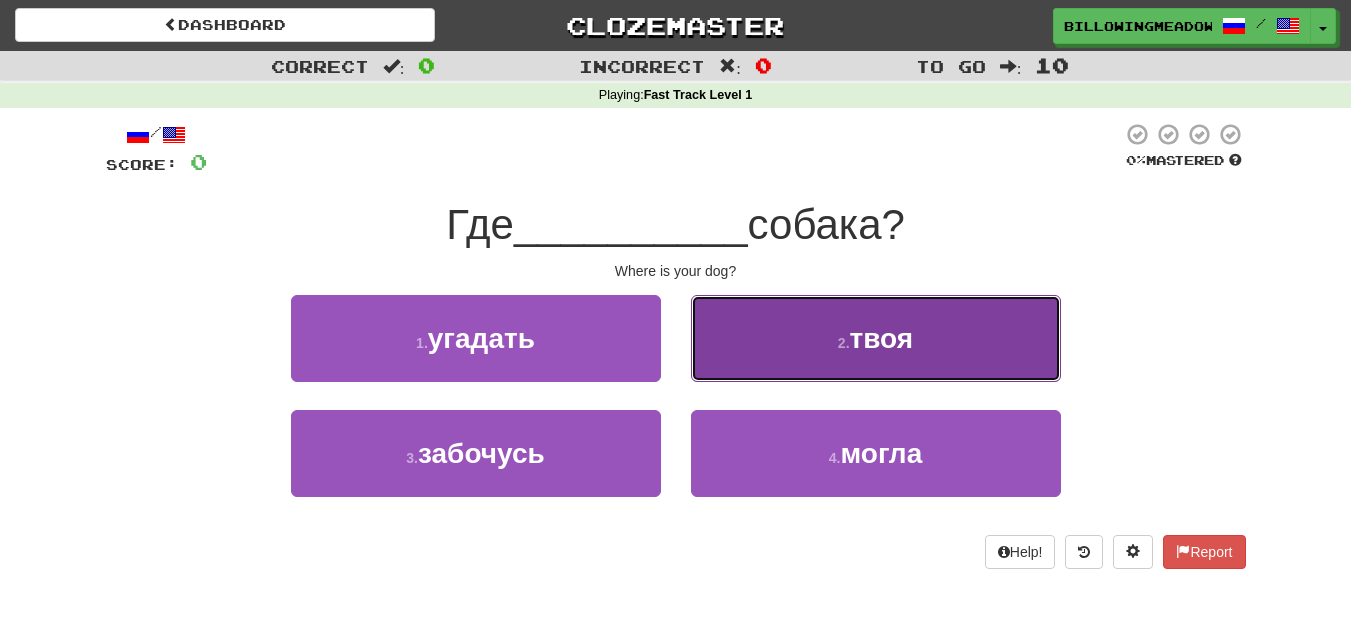 click on "2 .  твоя" at bounding box center [876, 338] 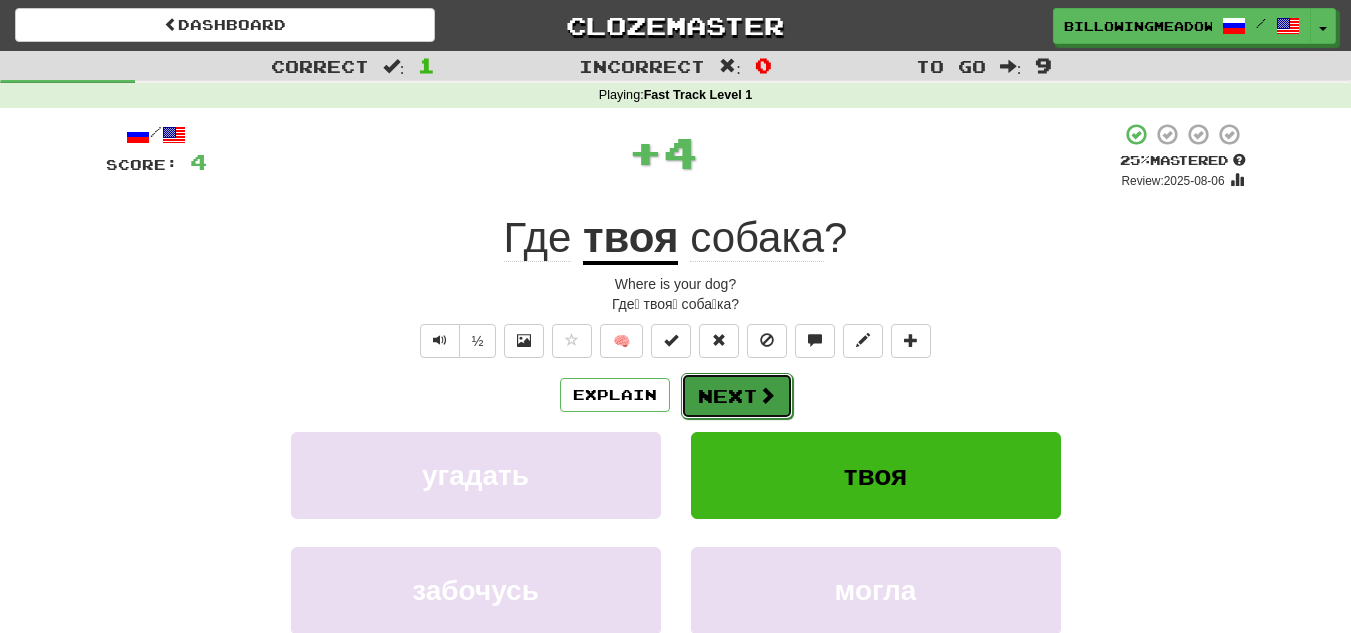click on "Next" at bounding box center (737, 396) 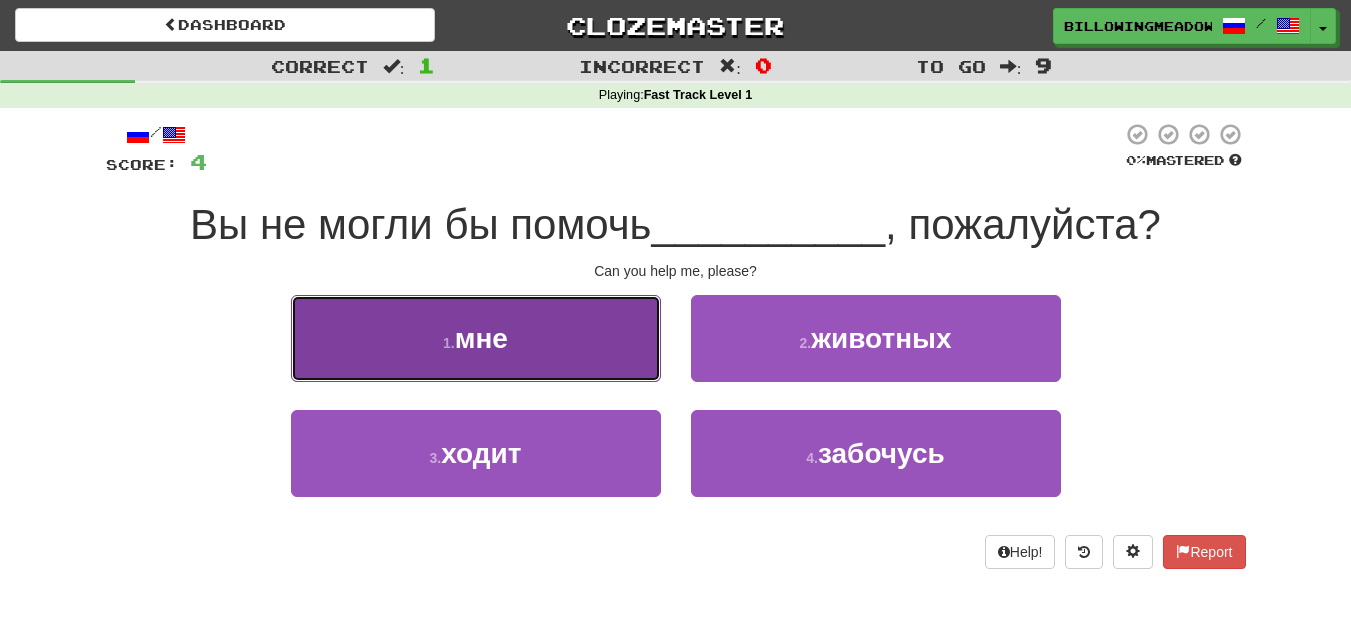 click on "1 .  мне" at bounding box center (476, 338) 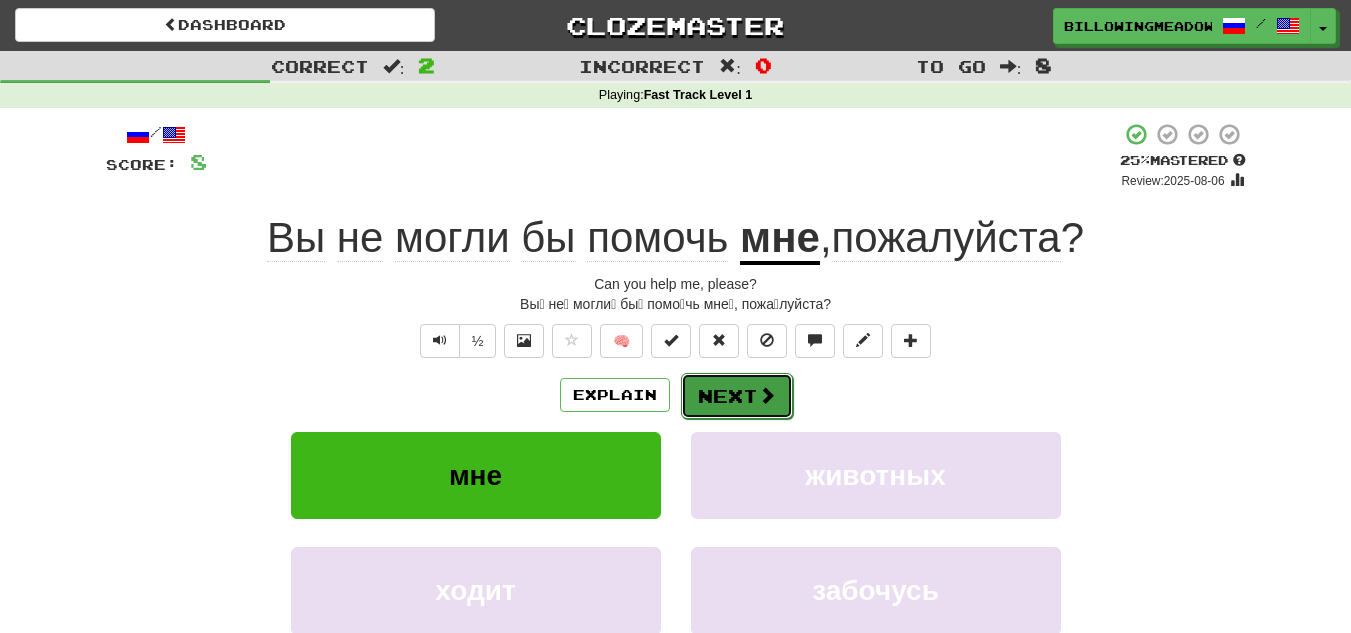 click on "Next" at bounding box center (737, 396) 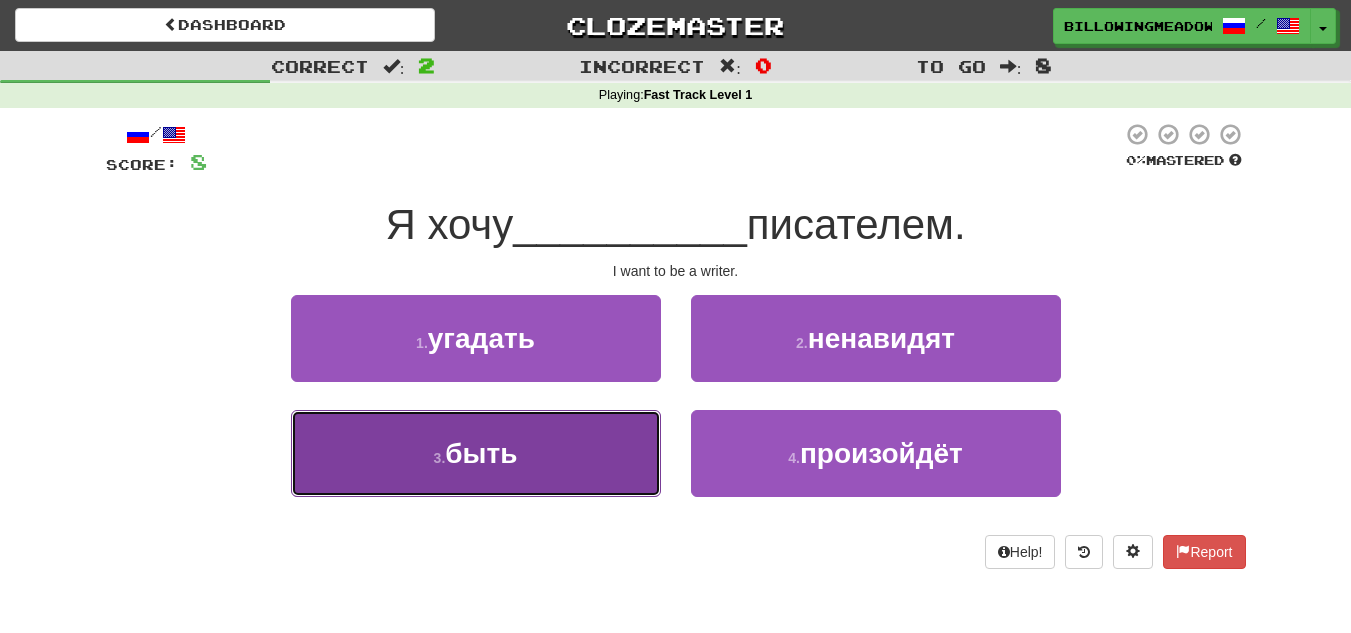click on "3 .  быть" at bounding box center (476, 453) 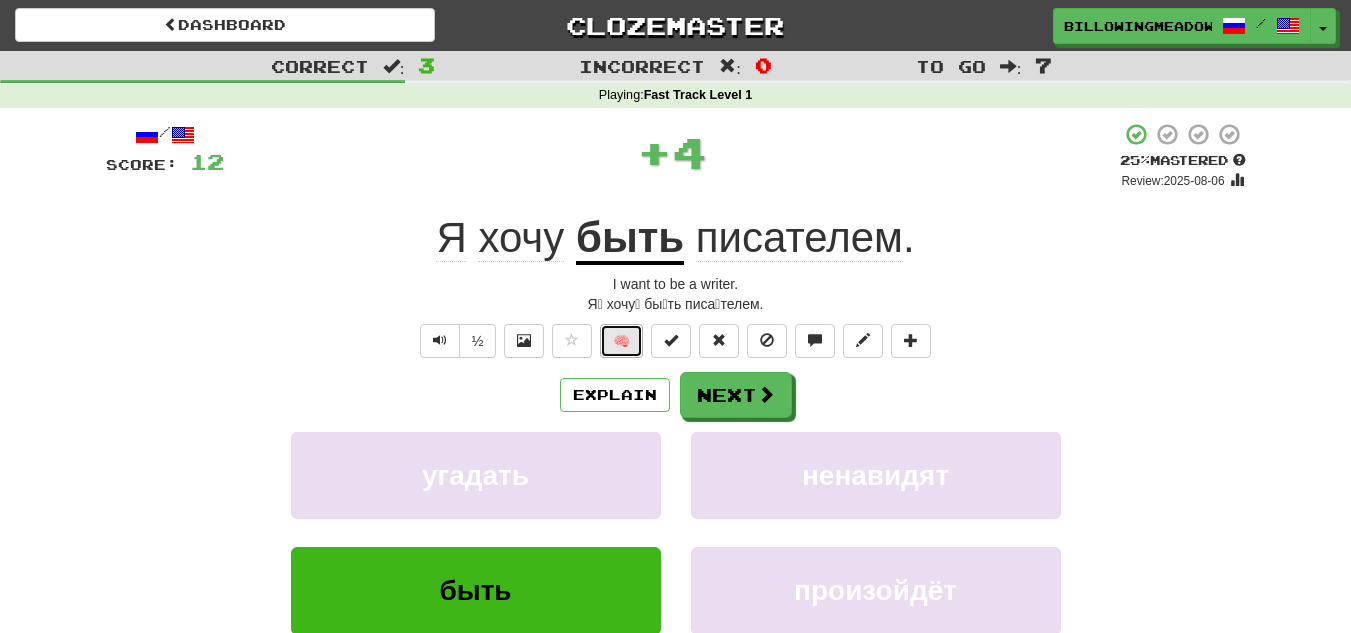 click on "🧠" at bounding box center [621, 341] 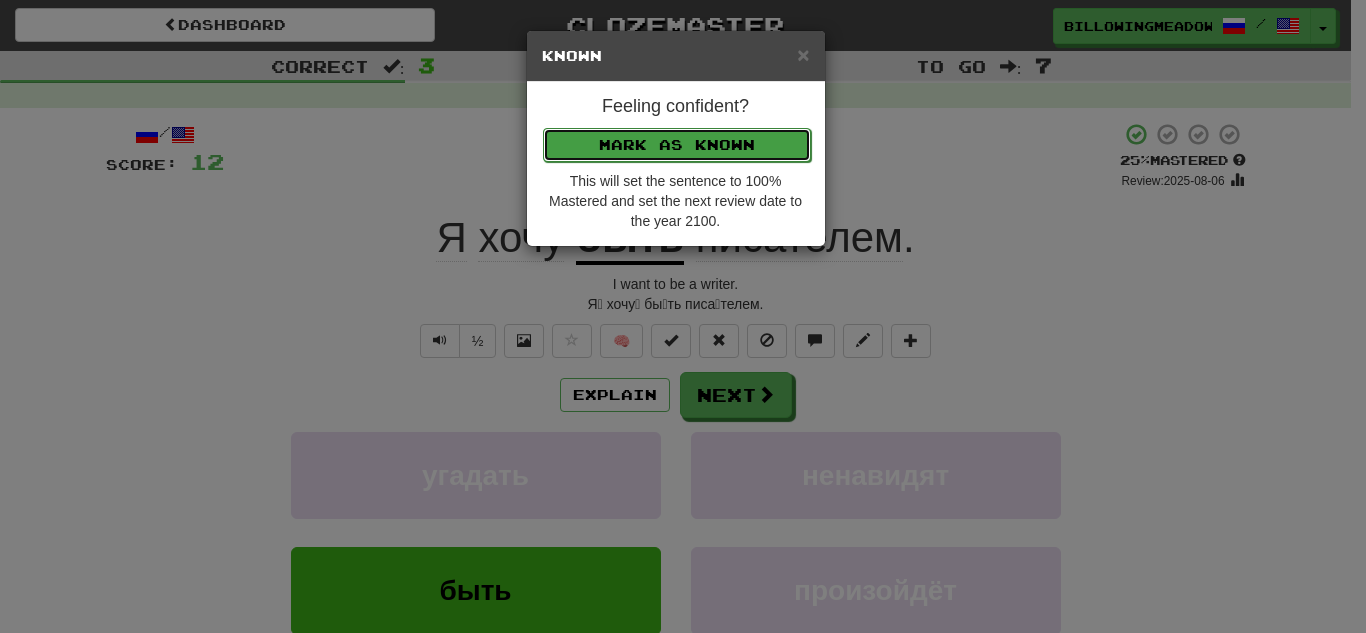 click on "Mark as Known" at bounding box center (677, 145) 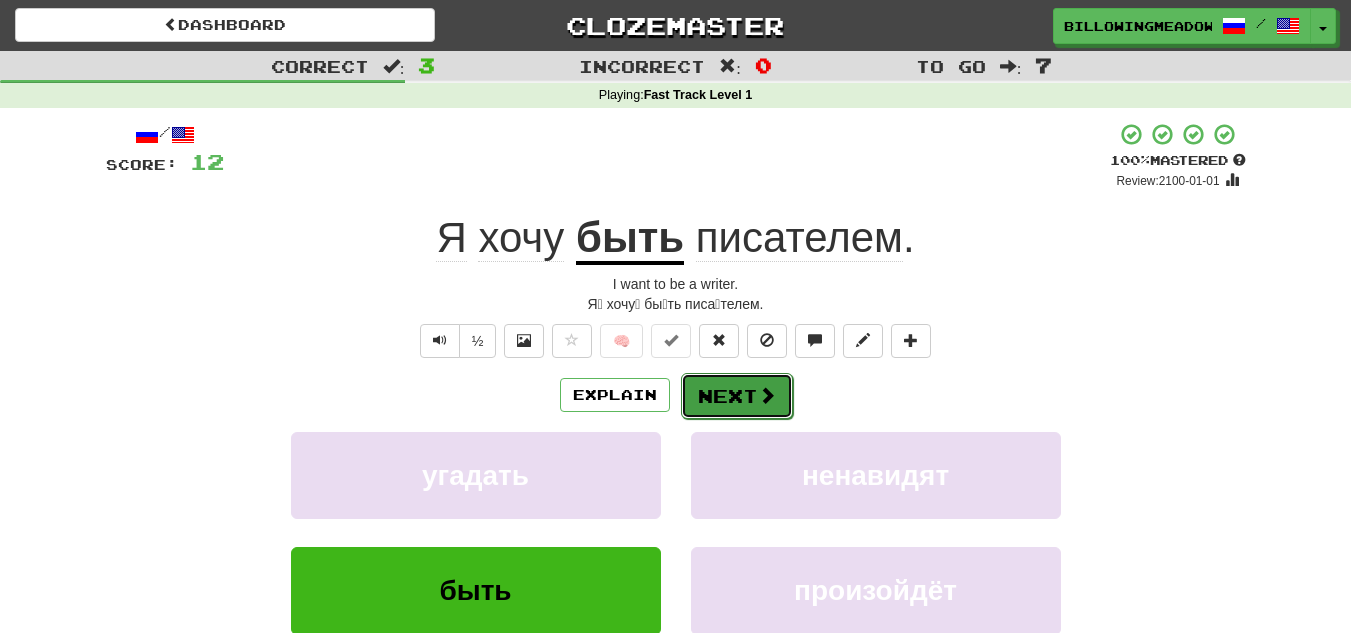 click on "Next" at bounding box center (737, 396) 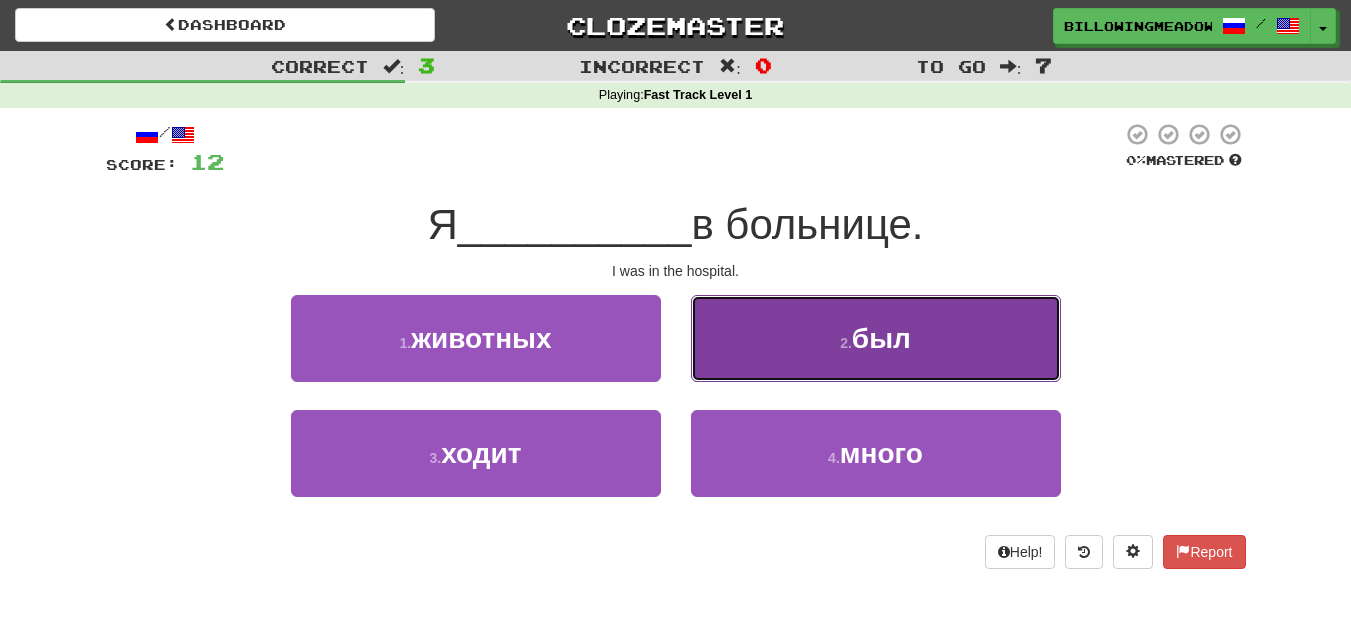 click on "2 .  был" at bounding box center (876, 338) 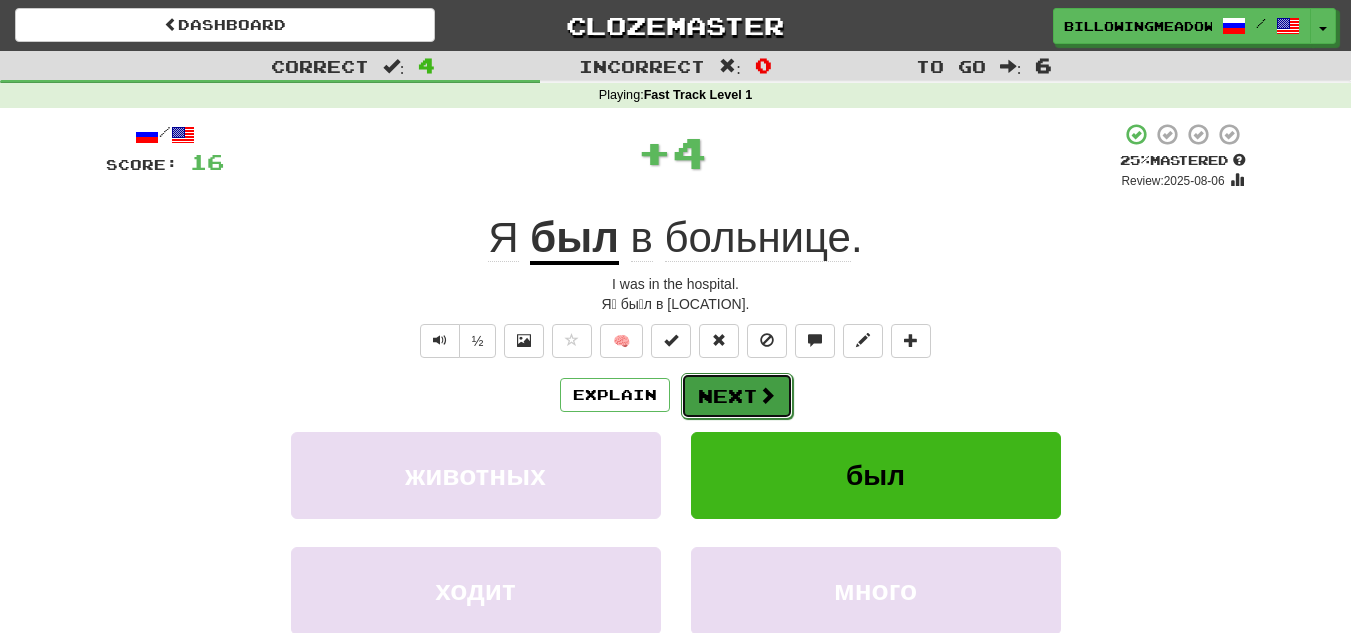 click on "Next" at bounding box center [737, 396] 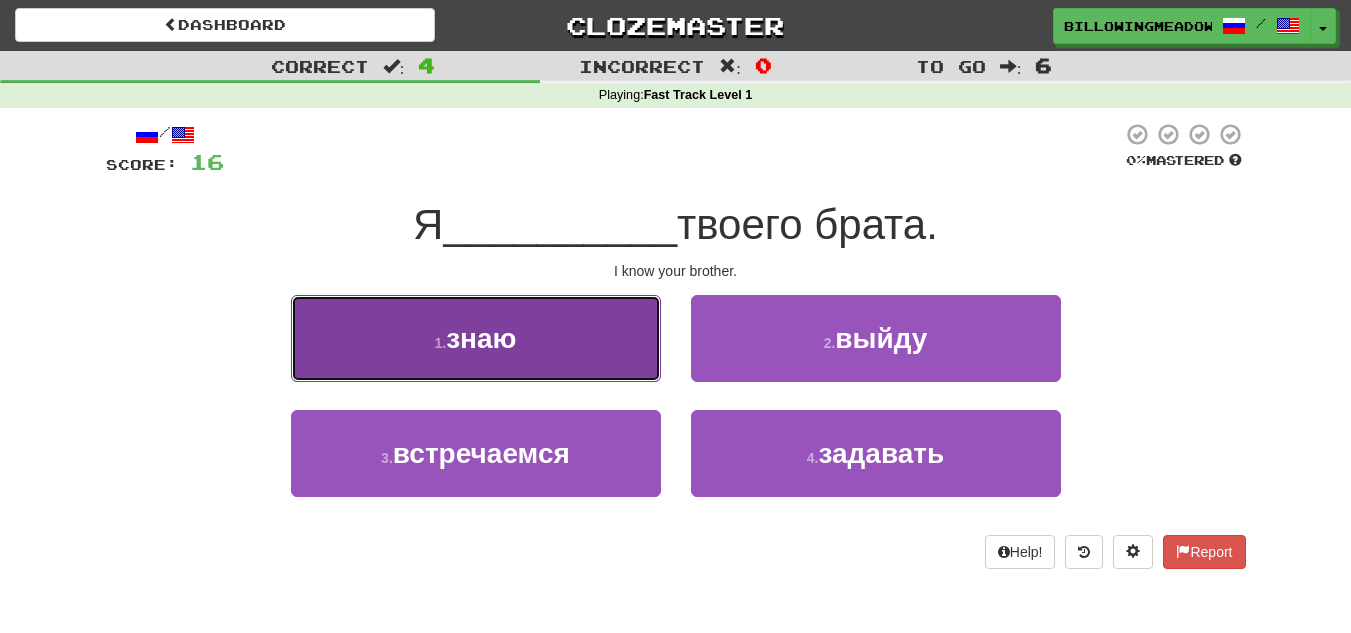 click on "1 .  знаю" at bounding box center [476, 338] 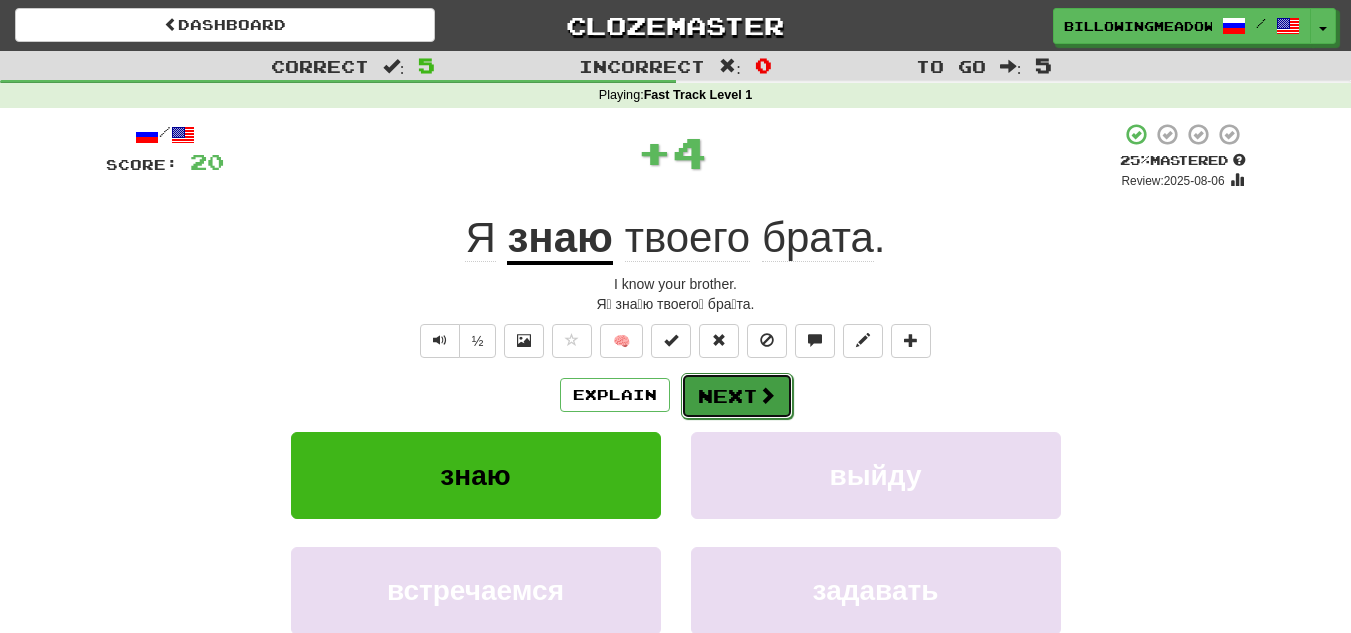 click at bounding box center [767, 395] 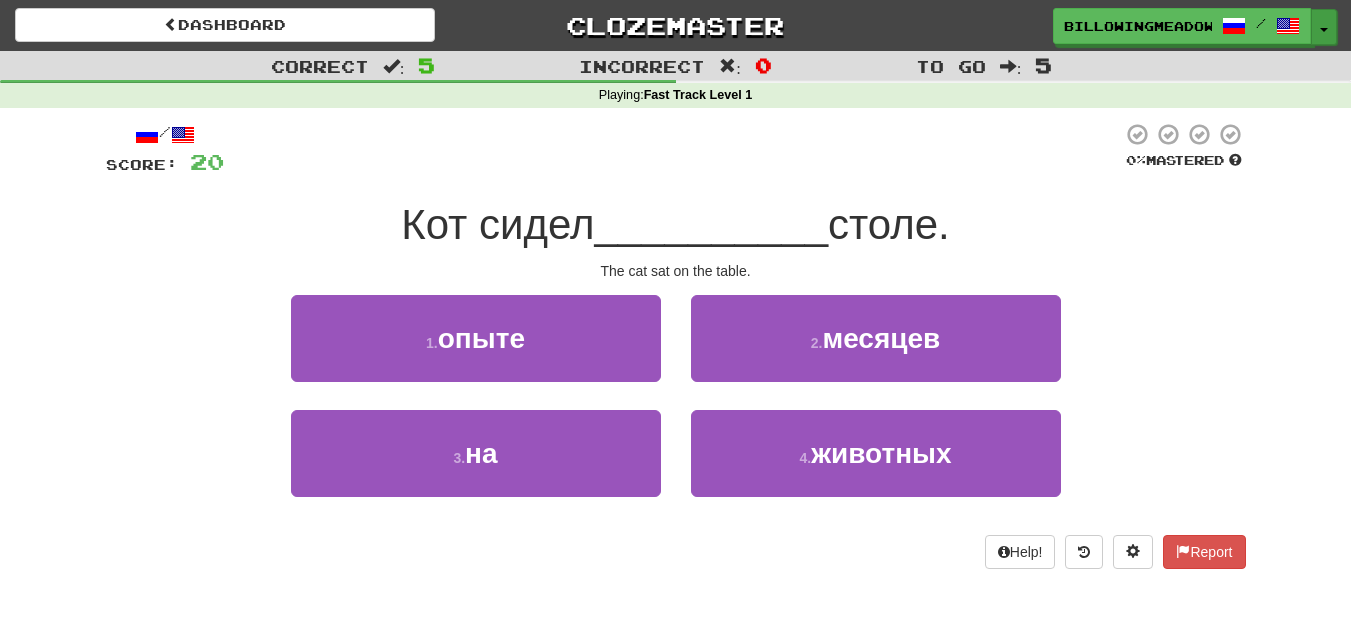 click on "Toggle Dropdown" at bounding box center (1324, 27) 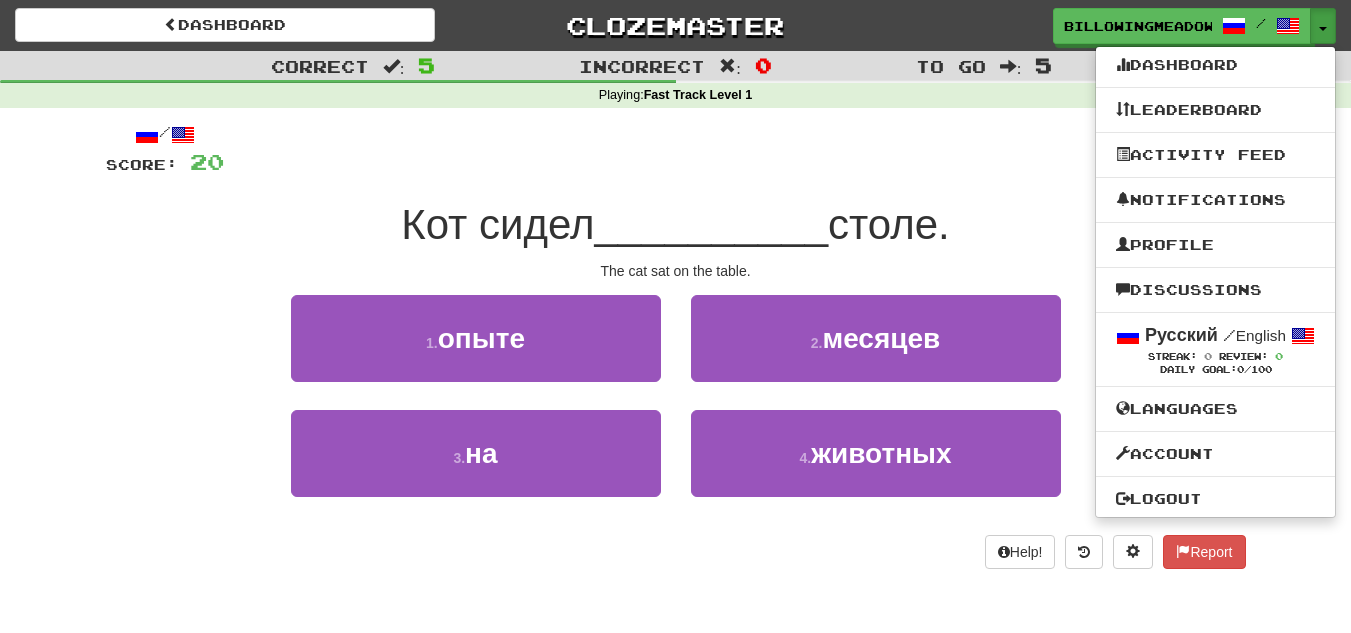click on "1 .  опыте 2 .  месяцев" at bounding box center [676, 352] 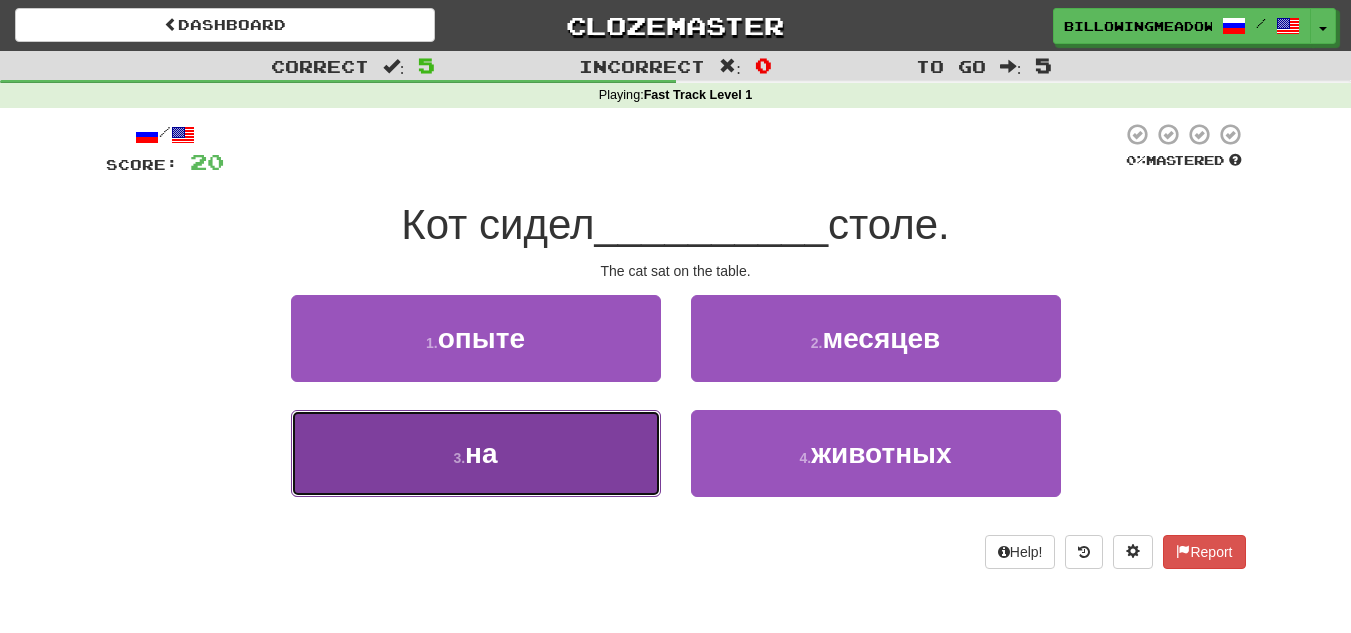 click on "3 .  на" at bounding box center [476, 453] 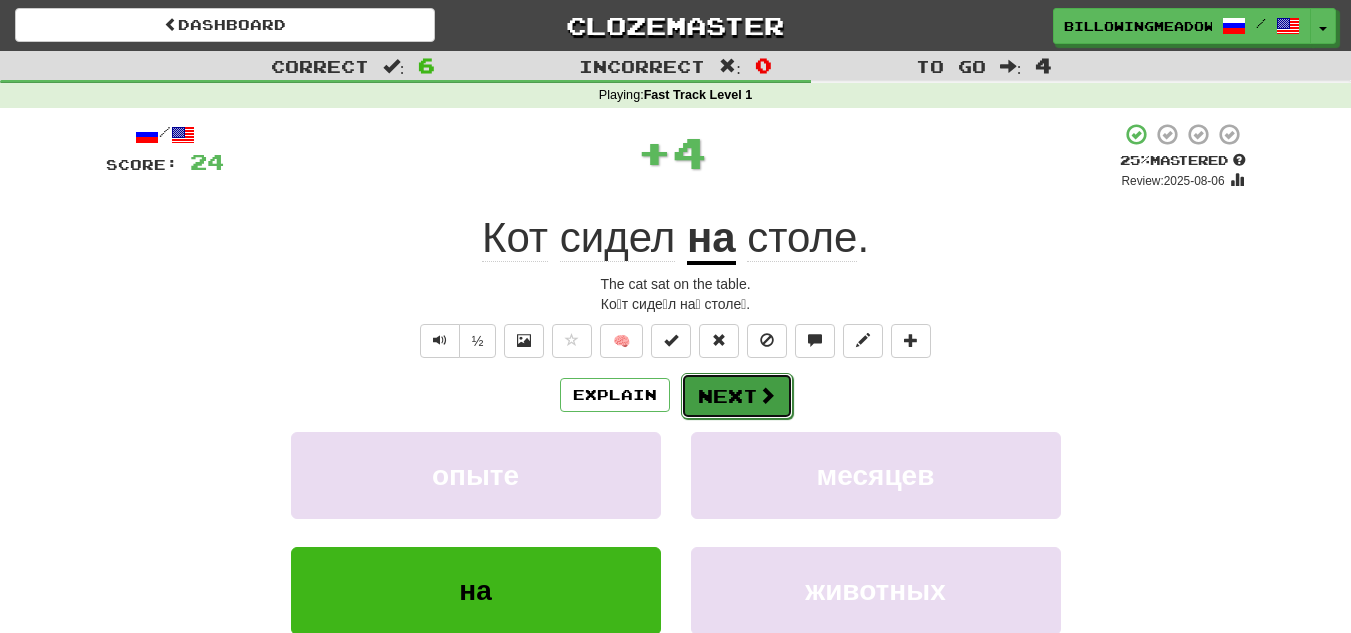 click on "Next" at bounding box center (737, 396) 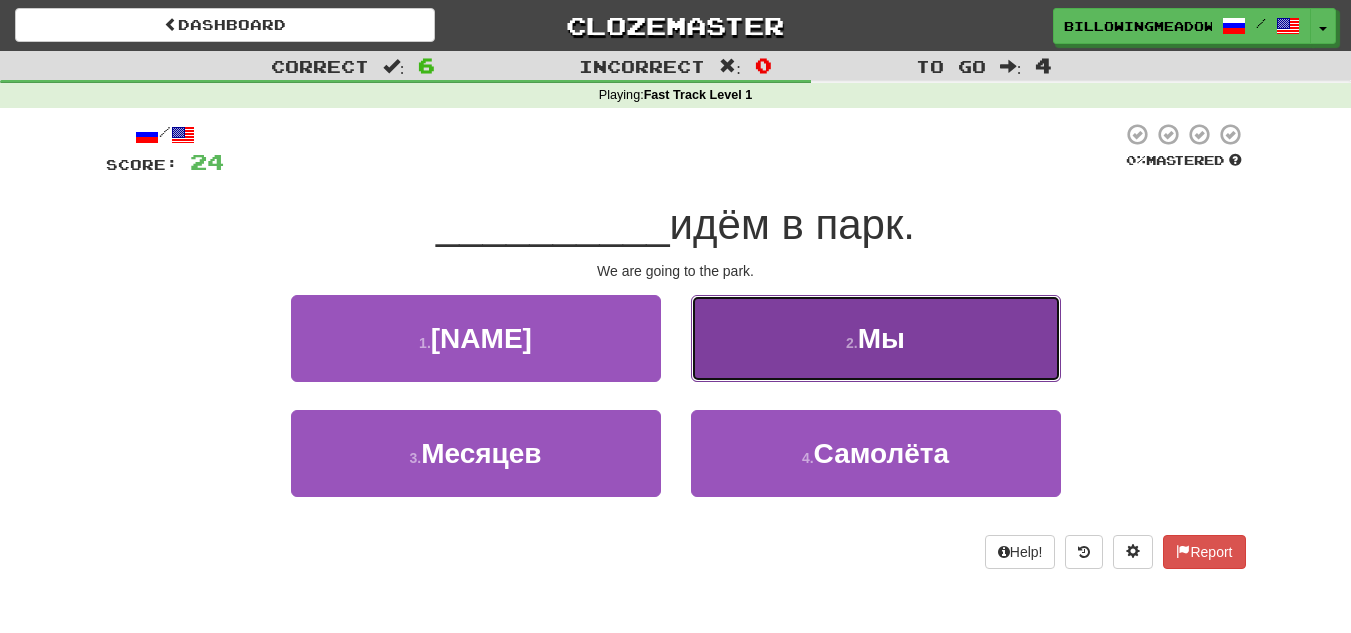 click on "2 .  Мы" at bounding box center (876, 338) 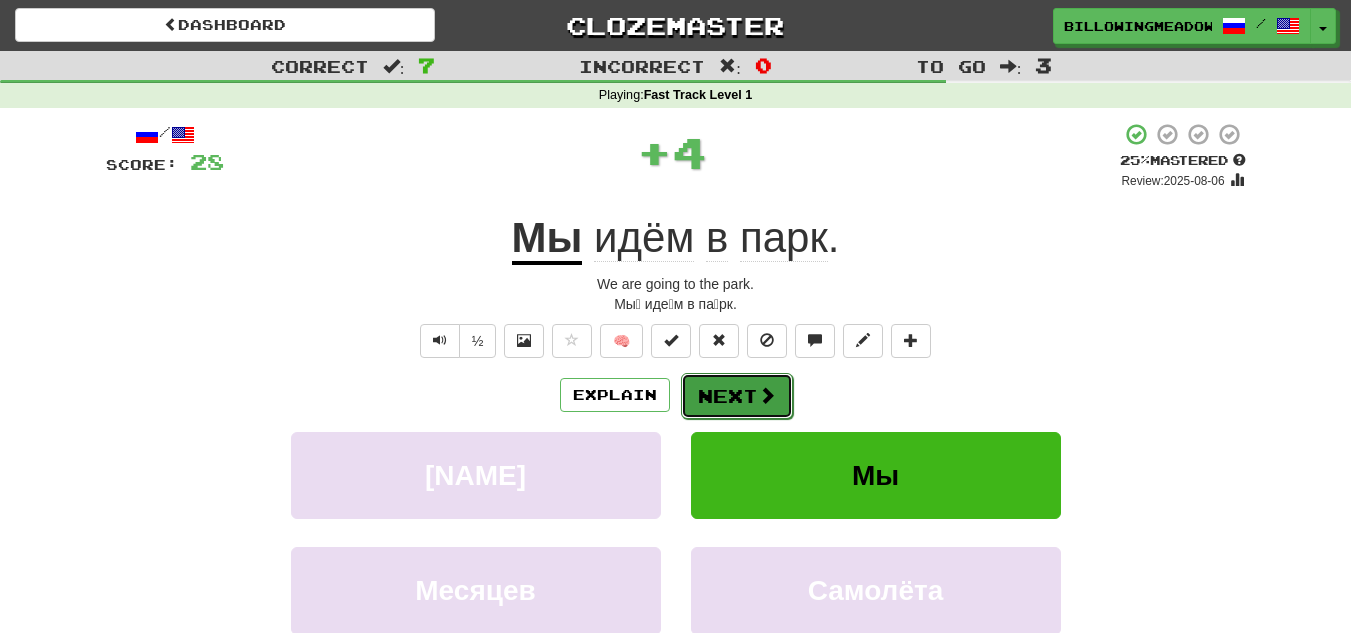 click on "Next" at bounding box center [737, 396] 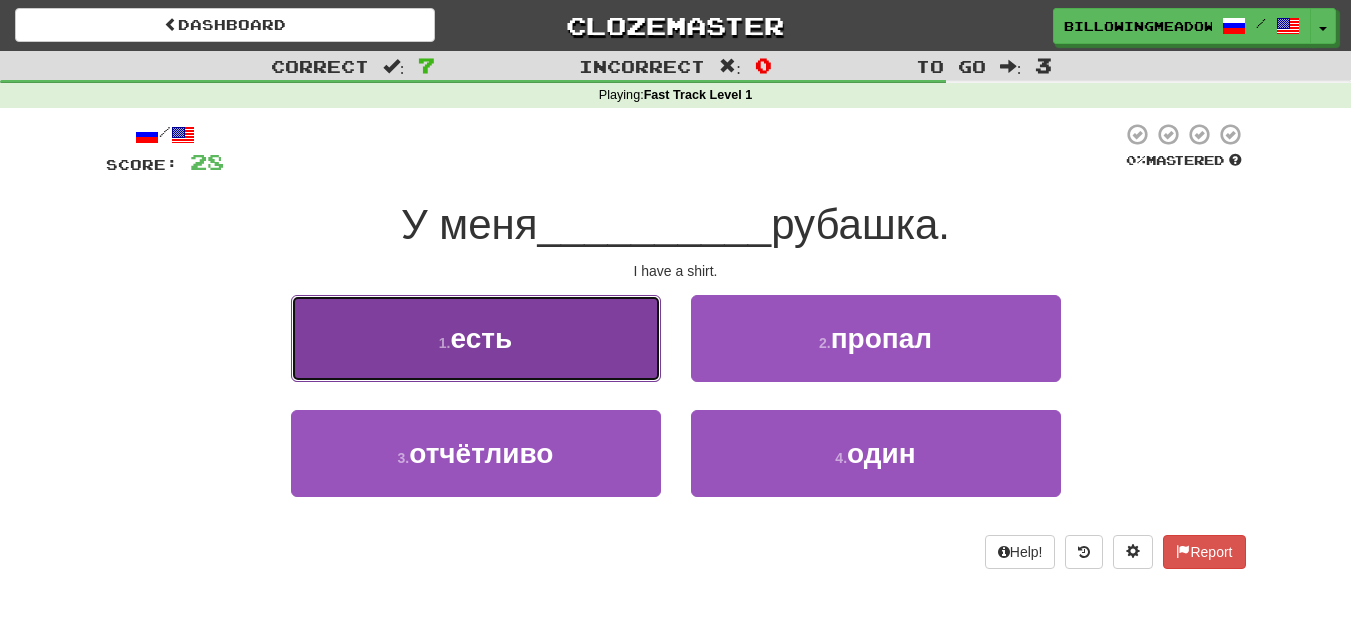 click on "1 .  есть" at bounding box center (476, 338) 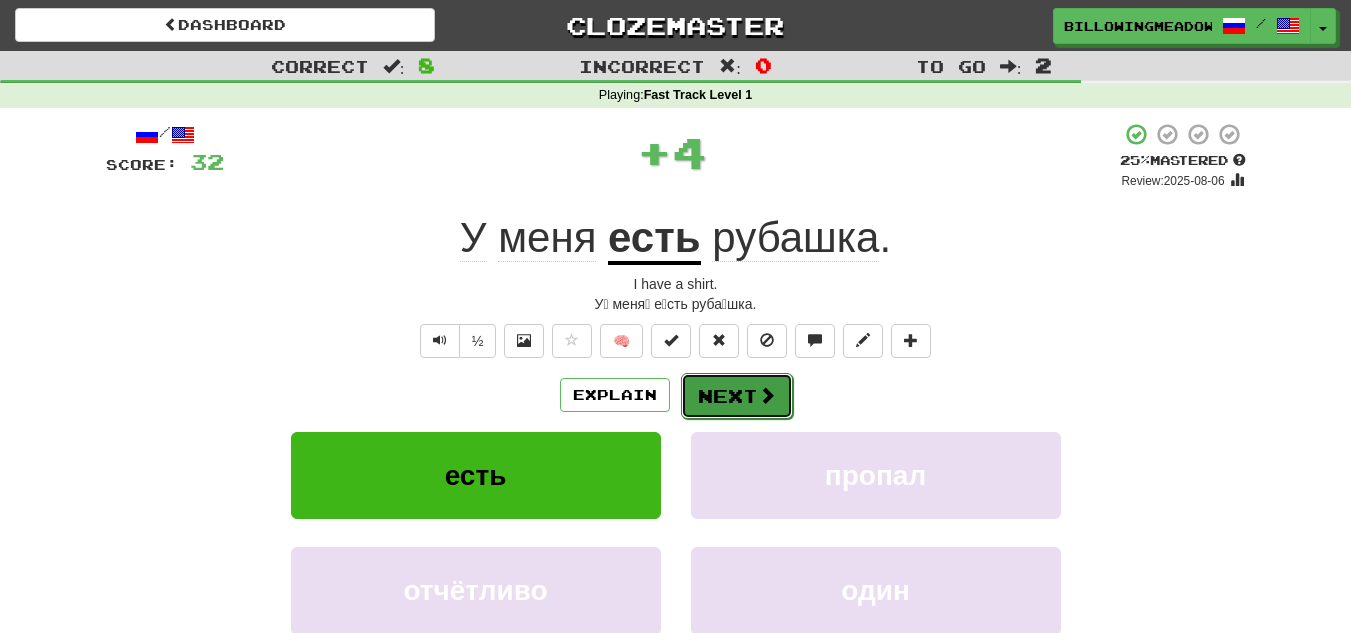 click on "Next" at bounding box center (737, 396) 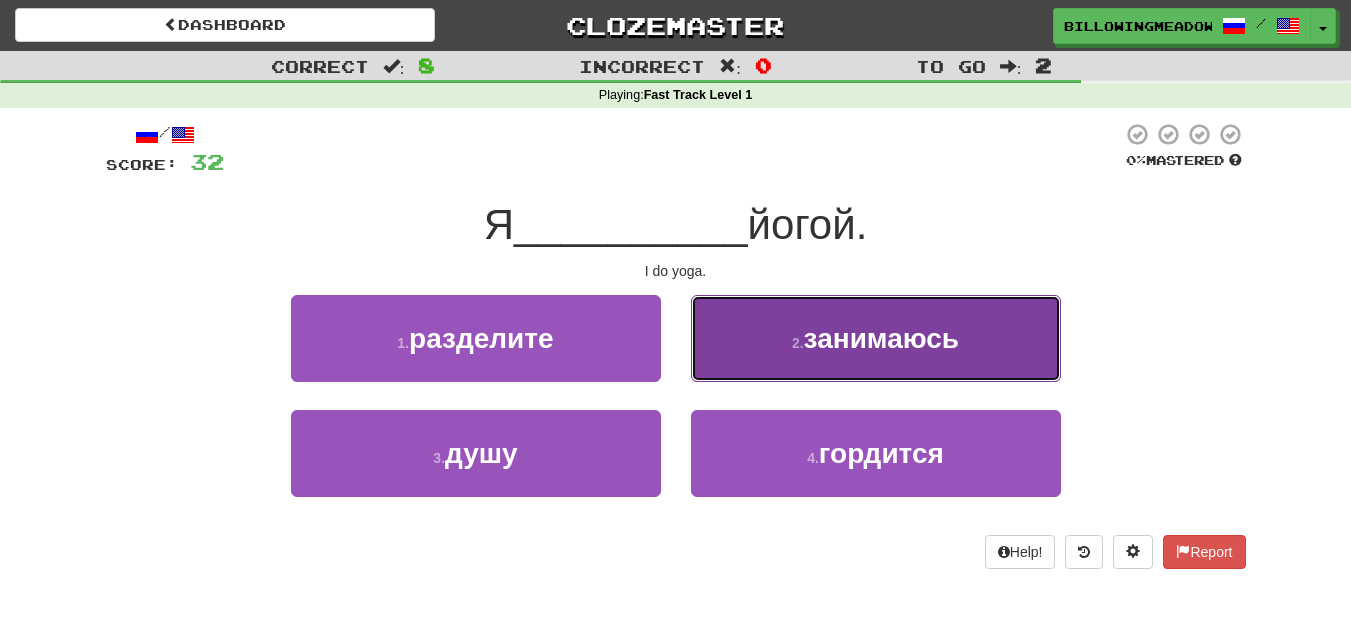 click on "занимаюсь" at bounding box center [882, 338] 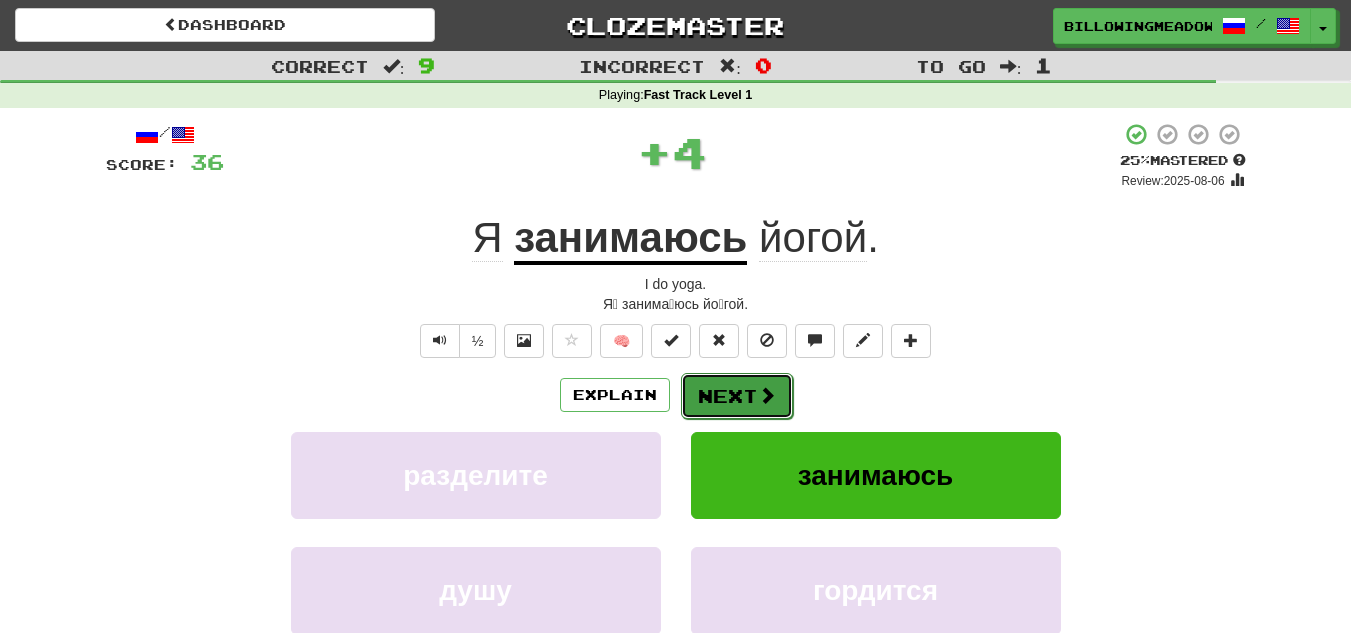 click on "Next" at bounding box center (737, 396) 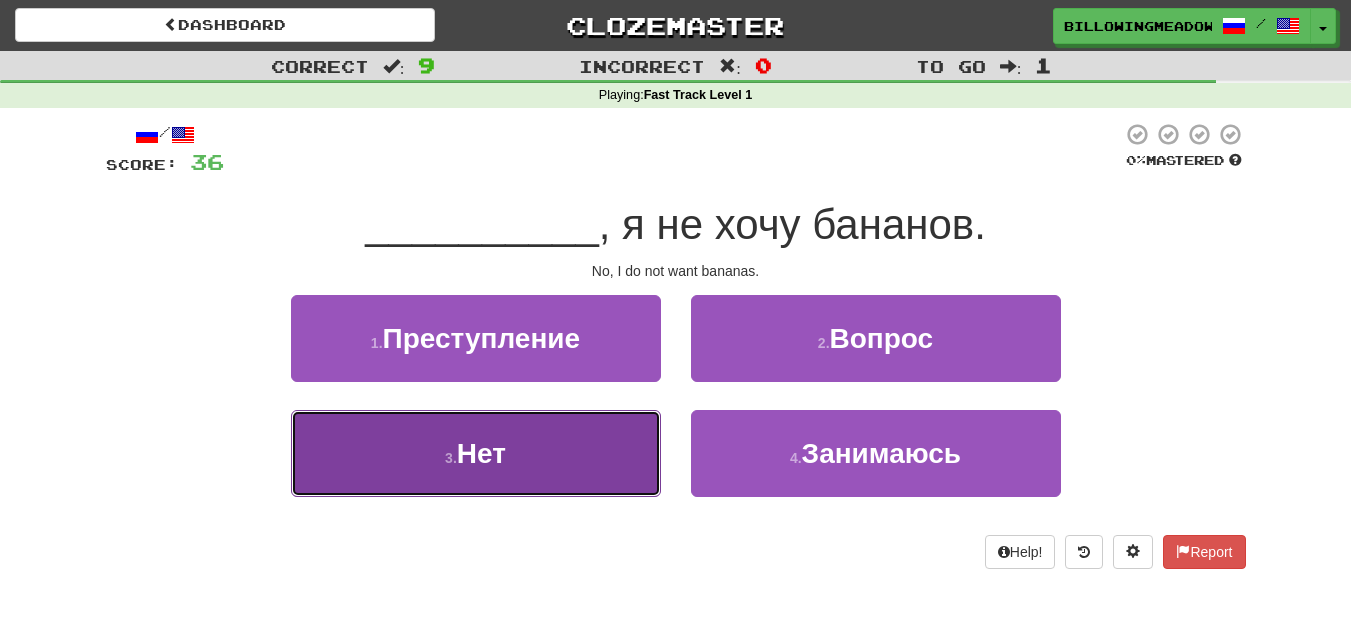 click on "3 .  Нет" at bounding box center (476, 453) 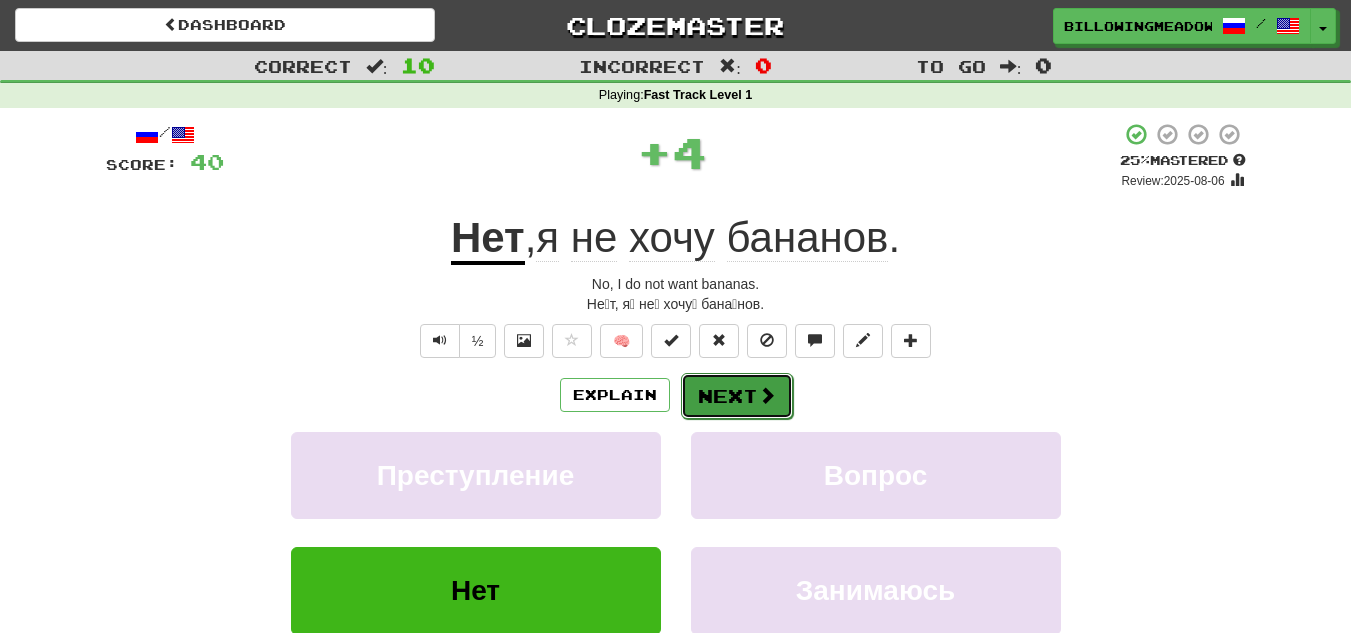 click on "Next" at bounding box center (737, 396) 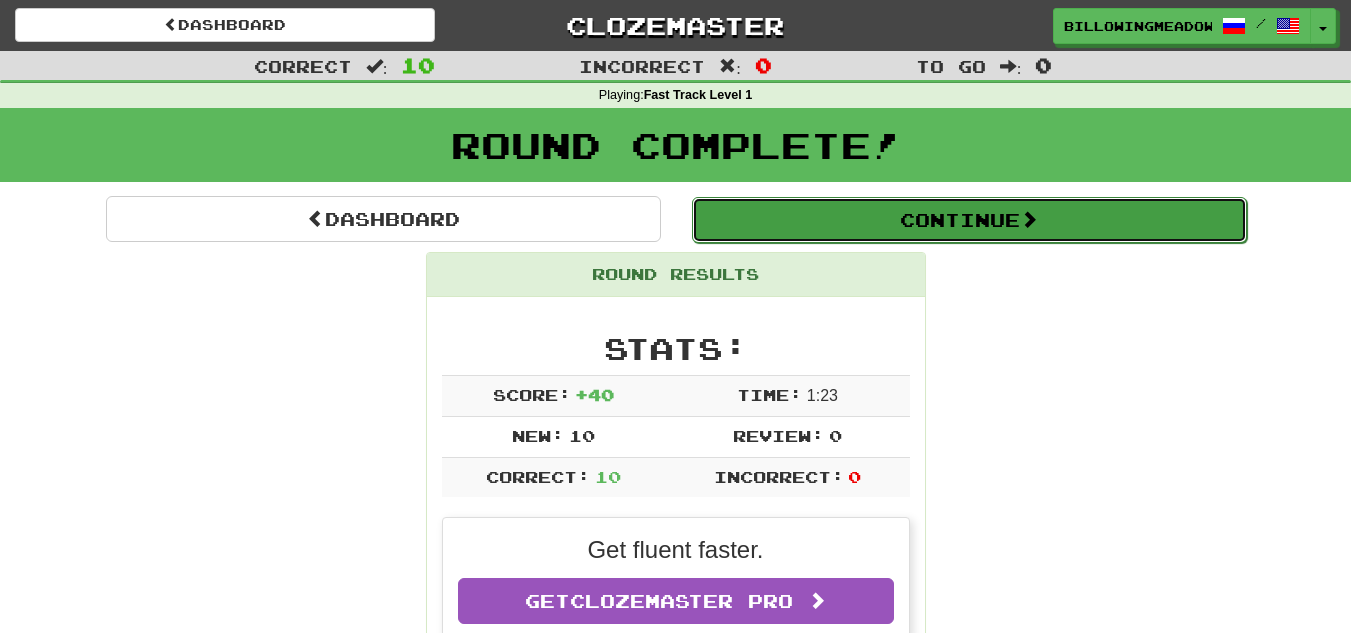 click on "Continue" at bounding box center [969, 220] 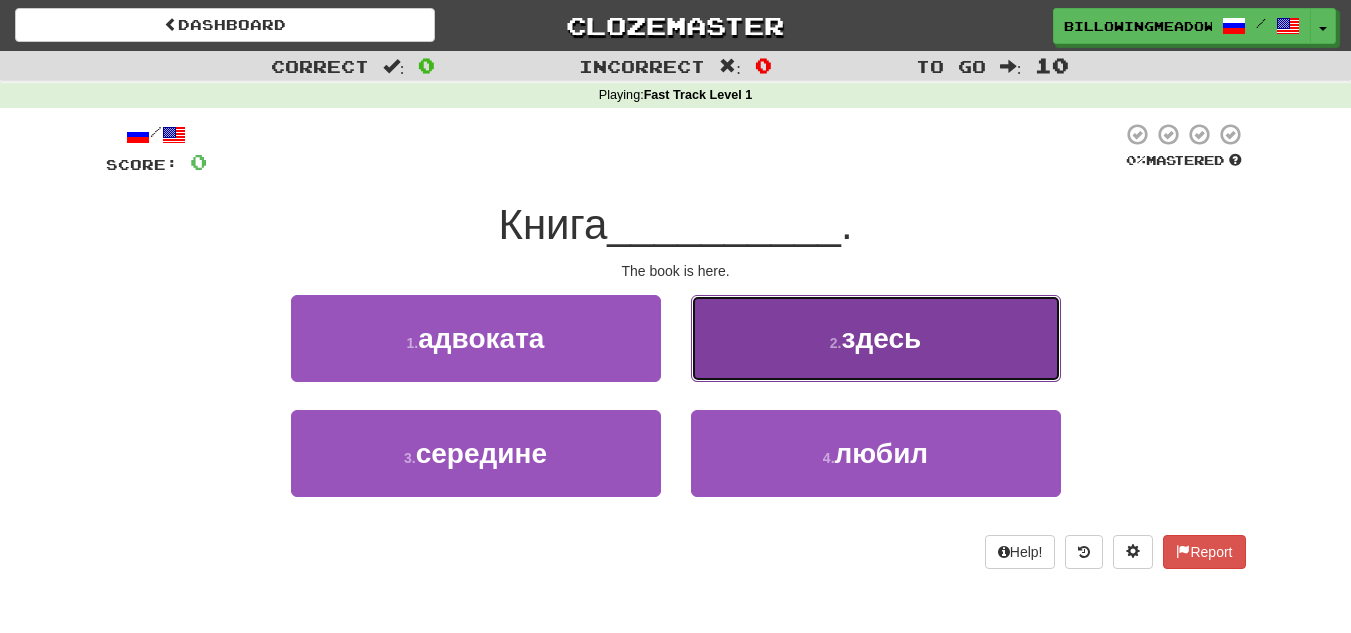 click on "2 .  здесь" at bounding box center (876, 338) 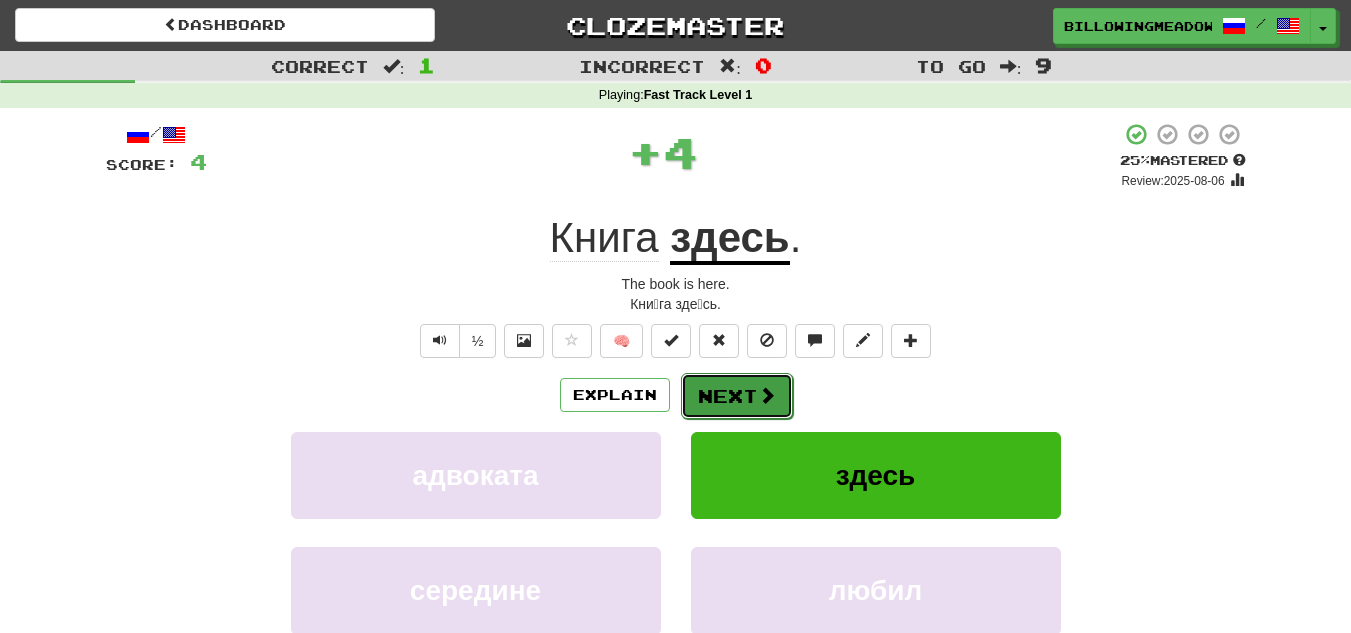 click on "Next" at bounding box center [737, 396] 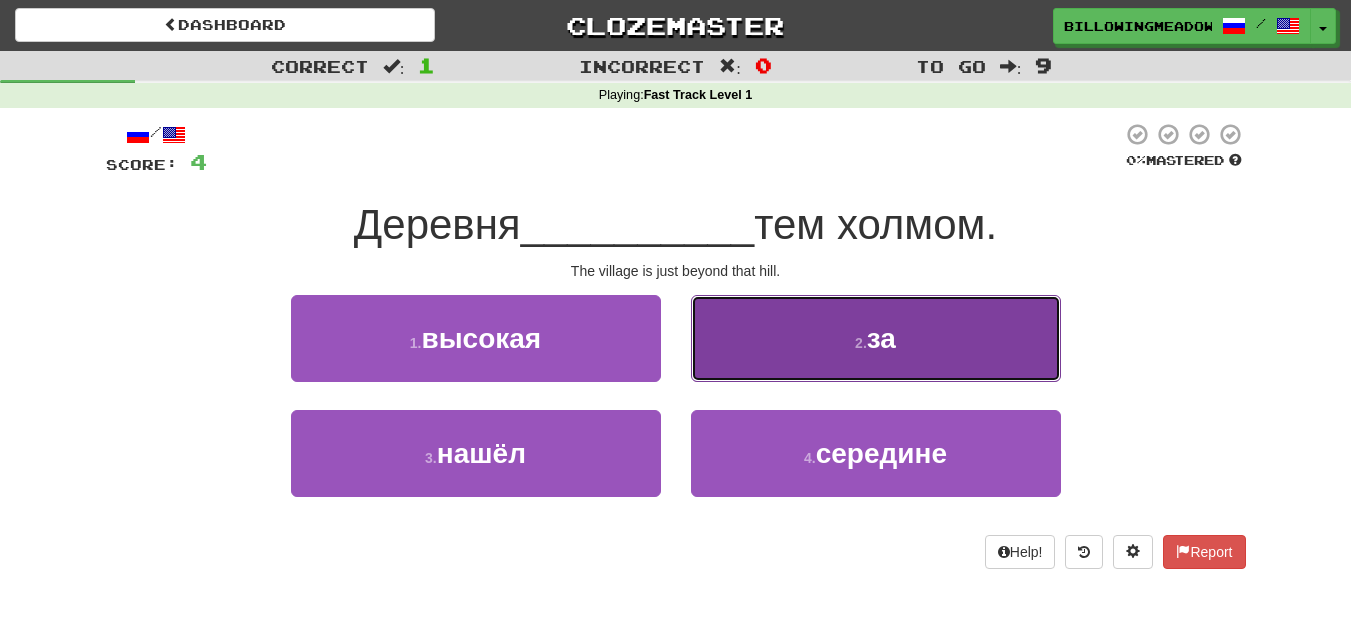 click on "2 .  за" at bounding box center (876, 338) 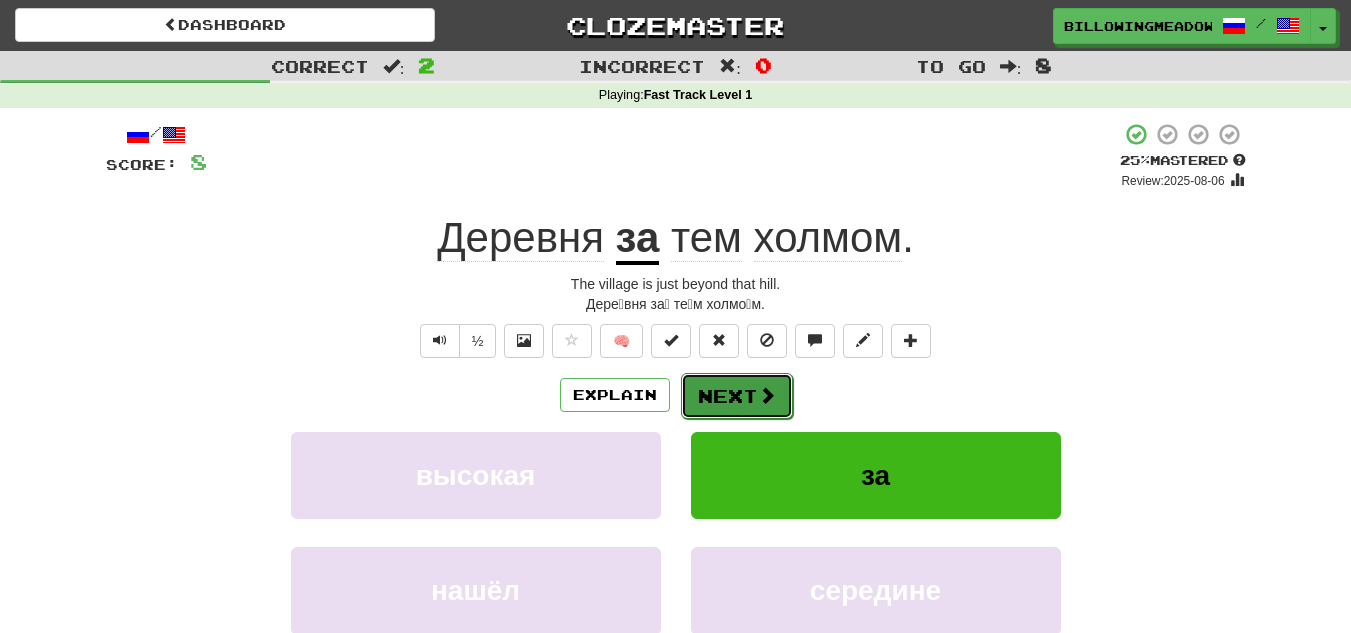 click on "Next" at bounding box center [737, 396] 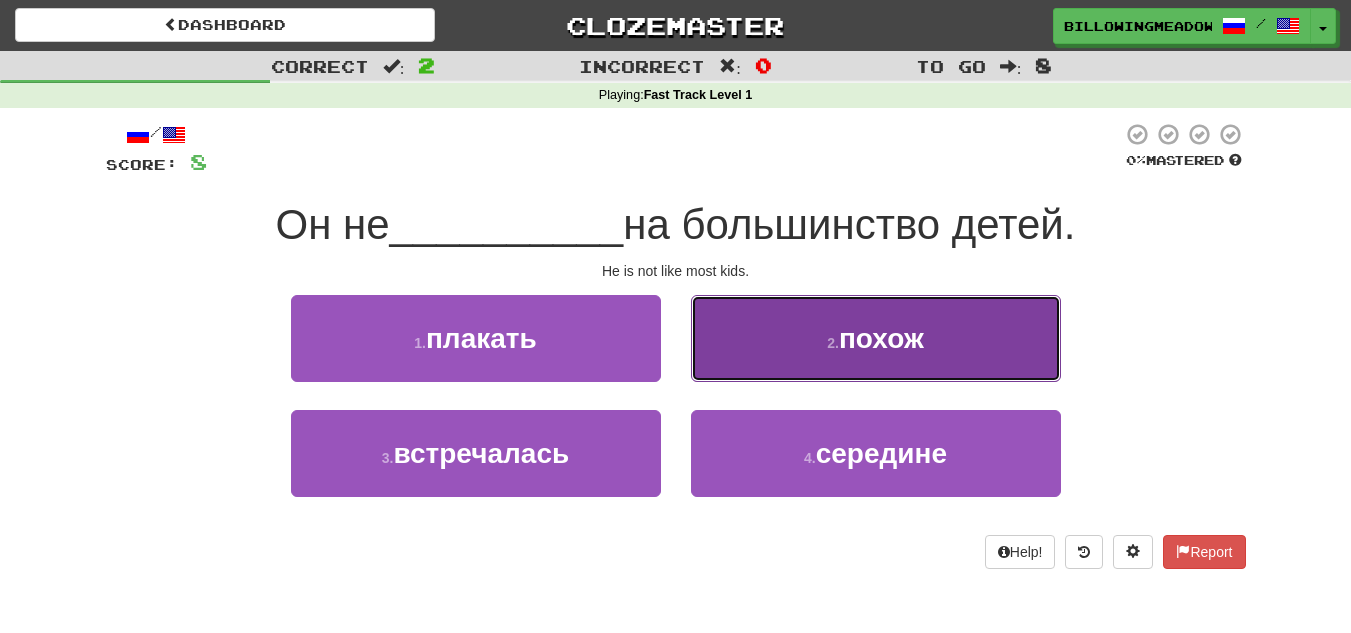 click on "похож" at bounding box center (881, 338) 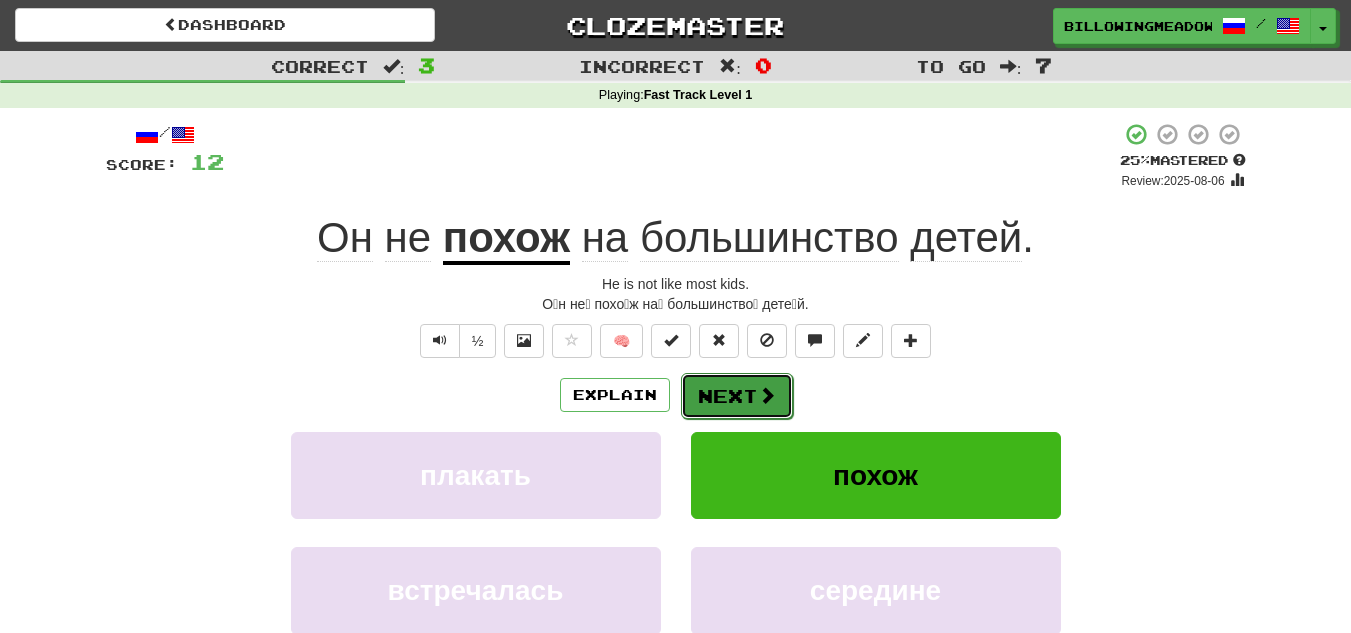click at bounding box center [767, 395] 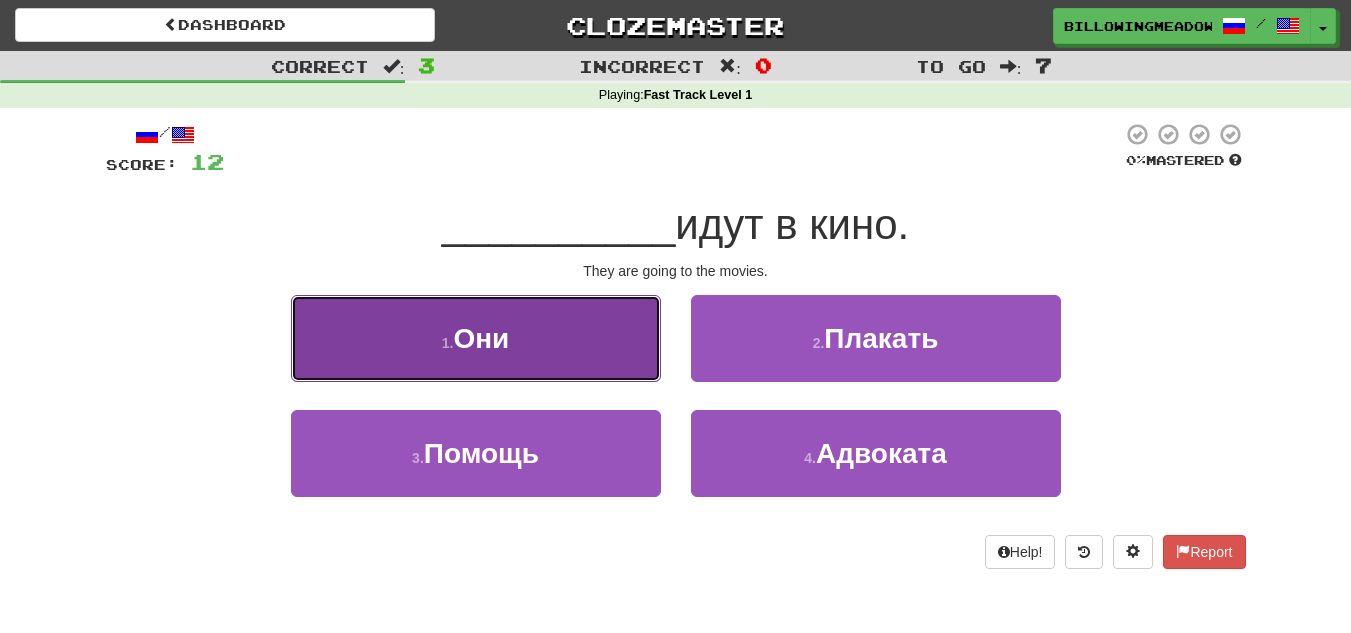 click on "1 .  Они" at bounding box center (476, 338) 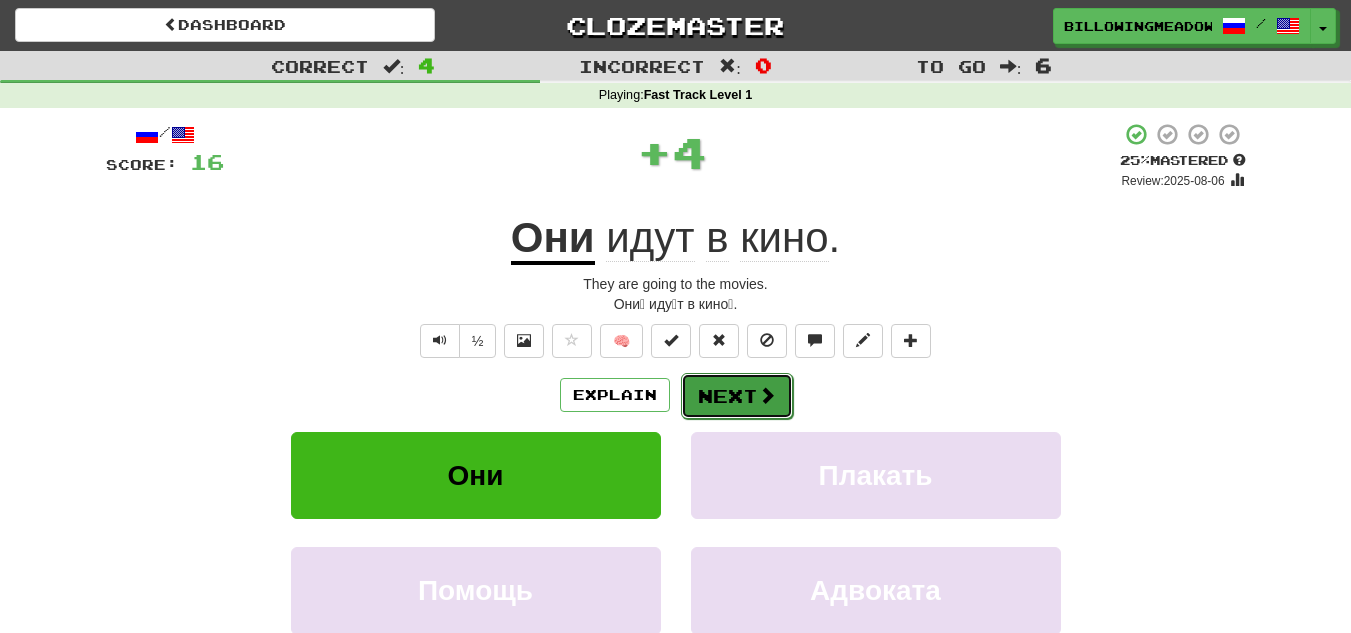 click on "Next" at bounding box center [737, 396] 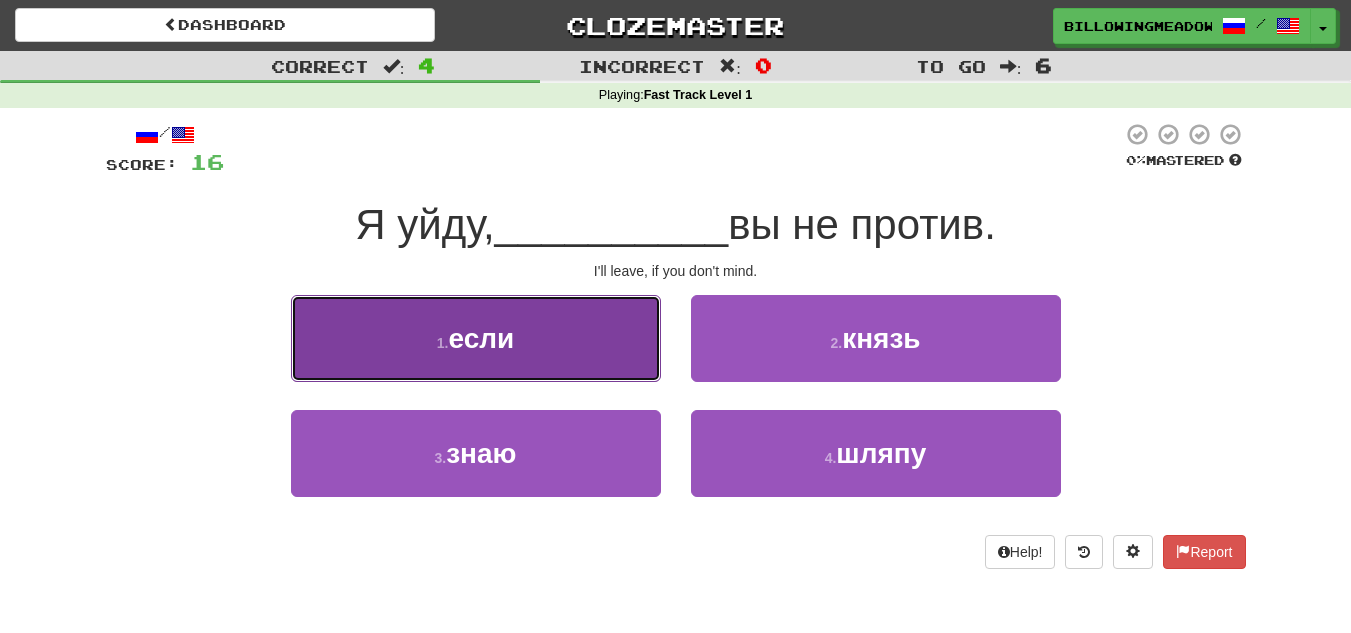 click on "1 .  если" at bounding box center [476, 338] 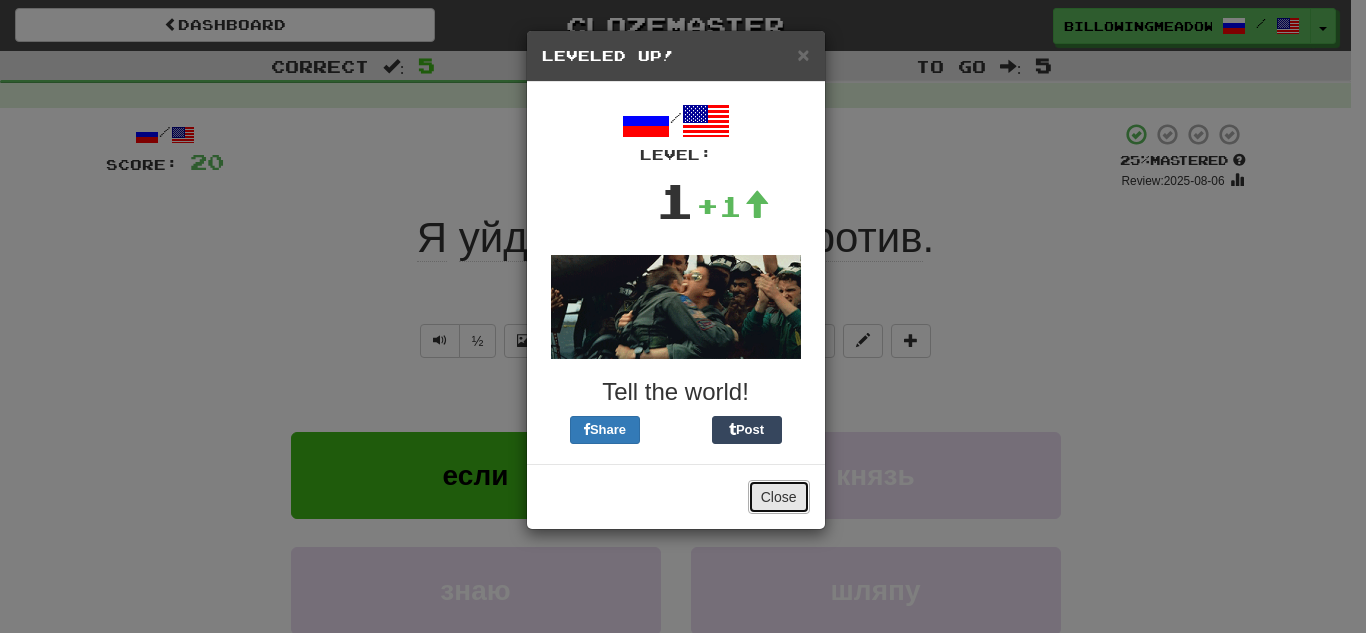 click on "Close" at bounding box center [779, 497] 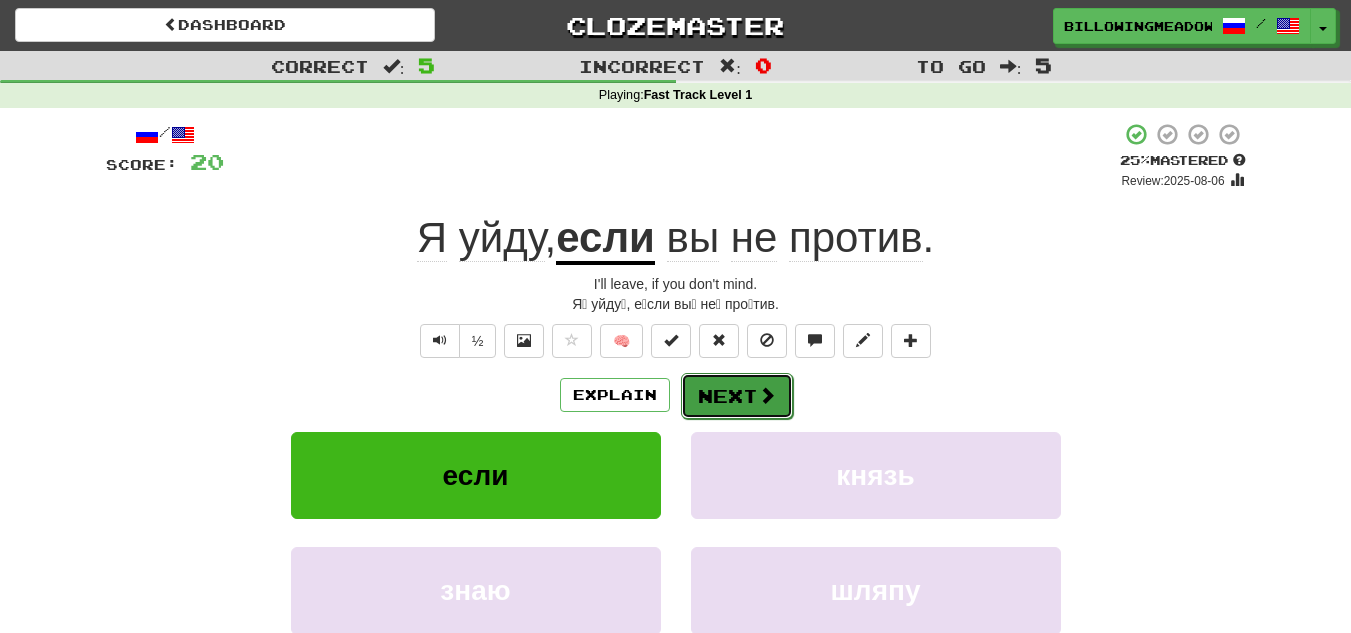 click on "Next" at bounding box center (737, 396) 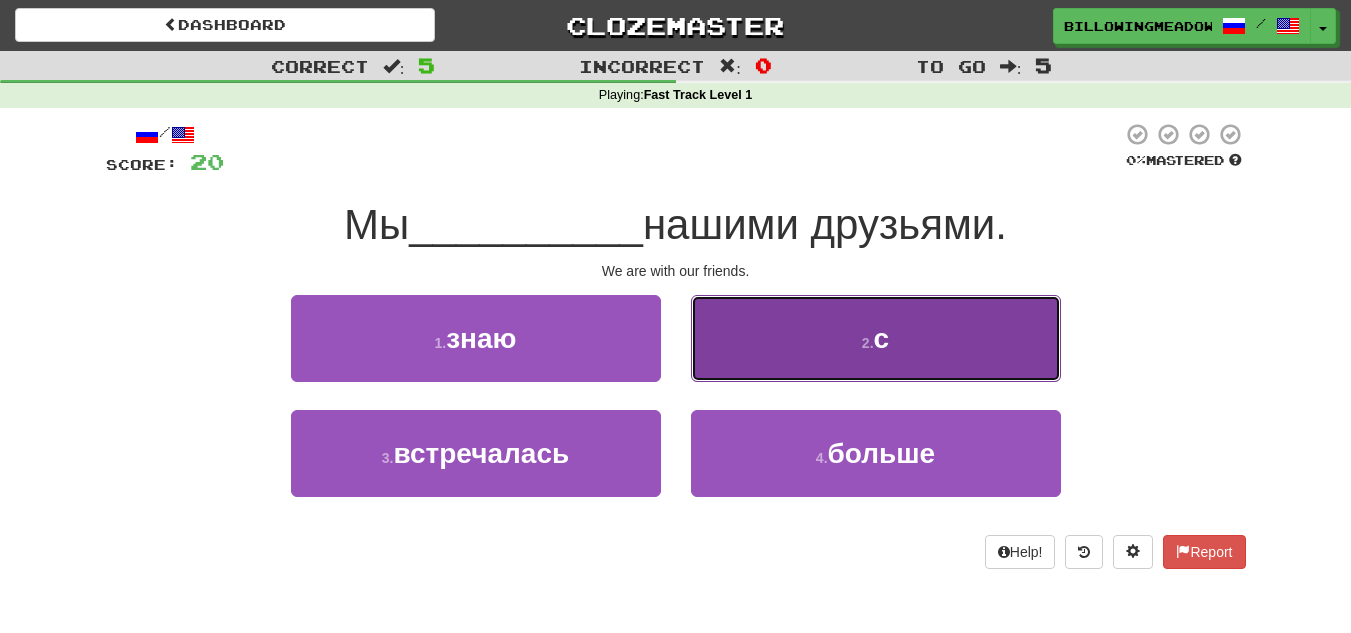 click on "2 .  с" at bounding box center (876, 338) 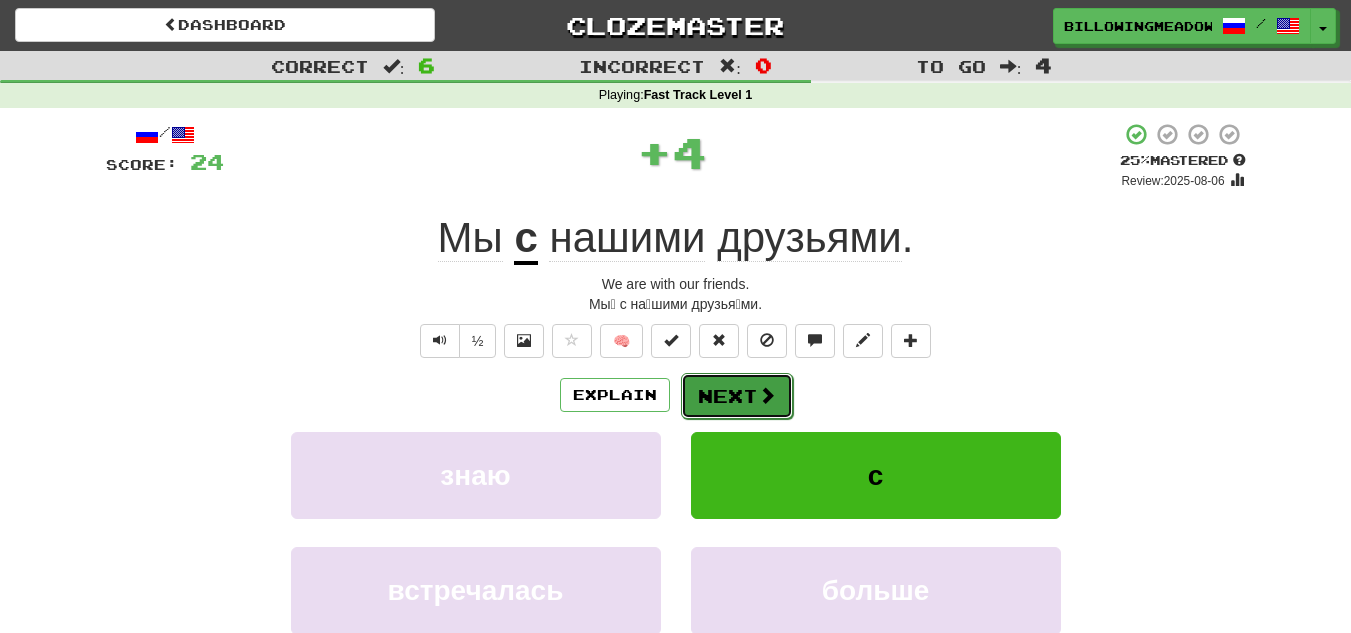 click on "Next" at bounding box center (737, 396) 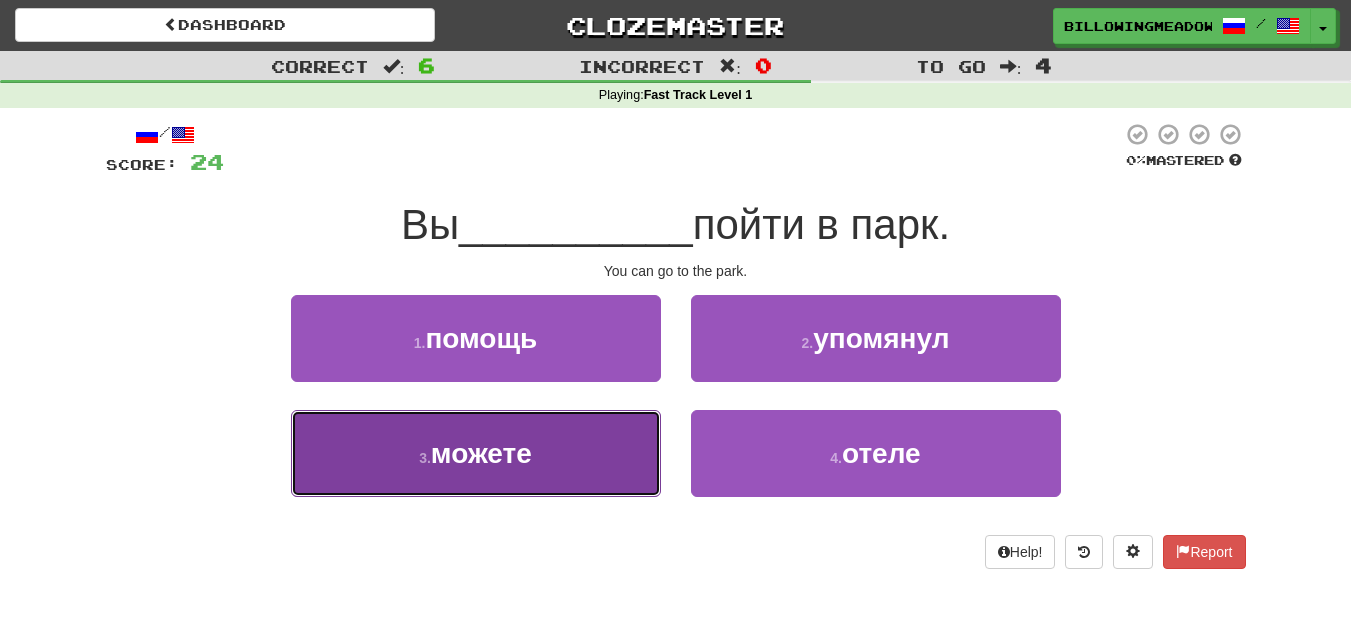 click on "3 .  можете" at bounding box center [476, 453] 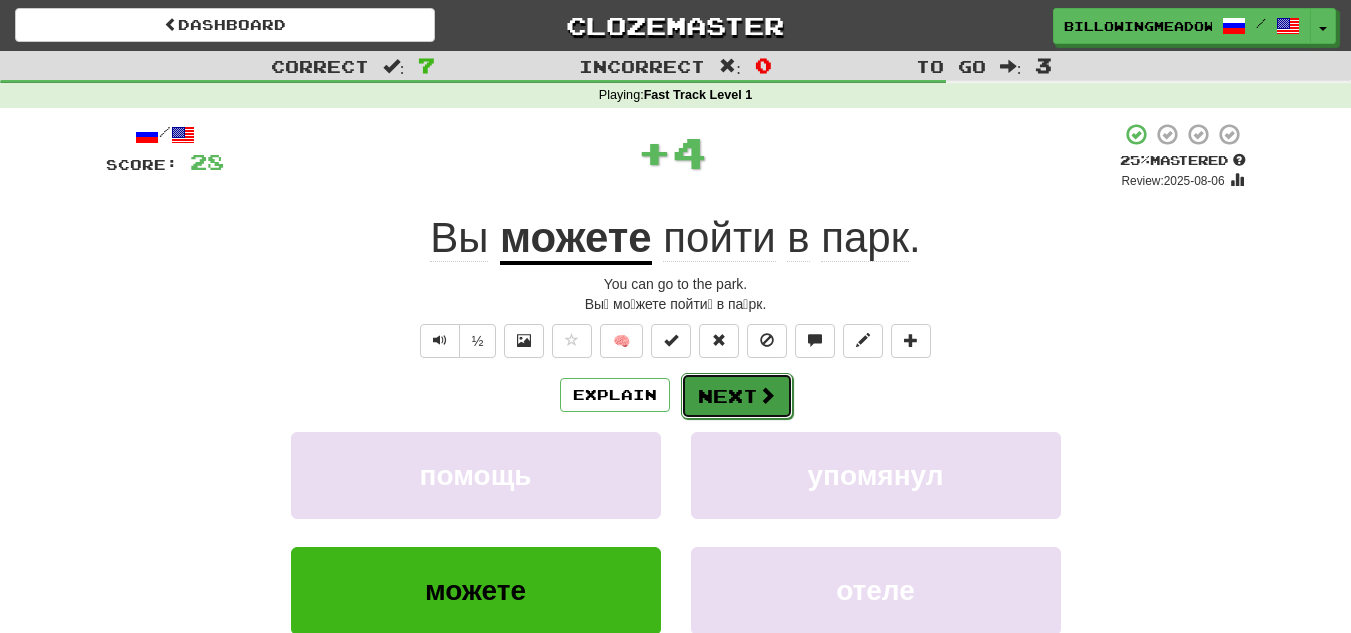 click on "Next" at bounding box center [737, 396] 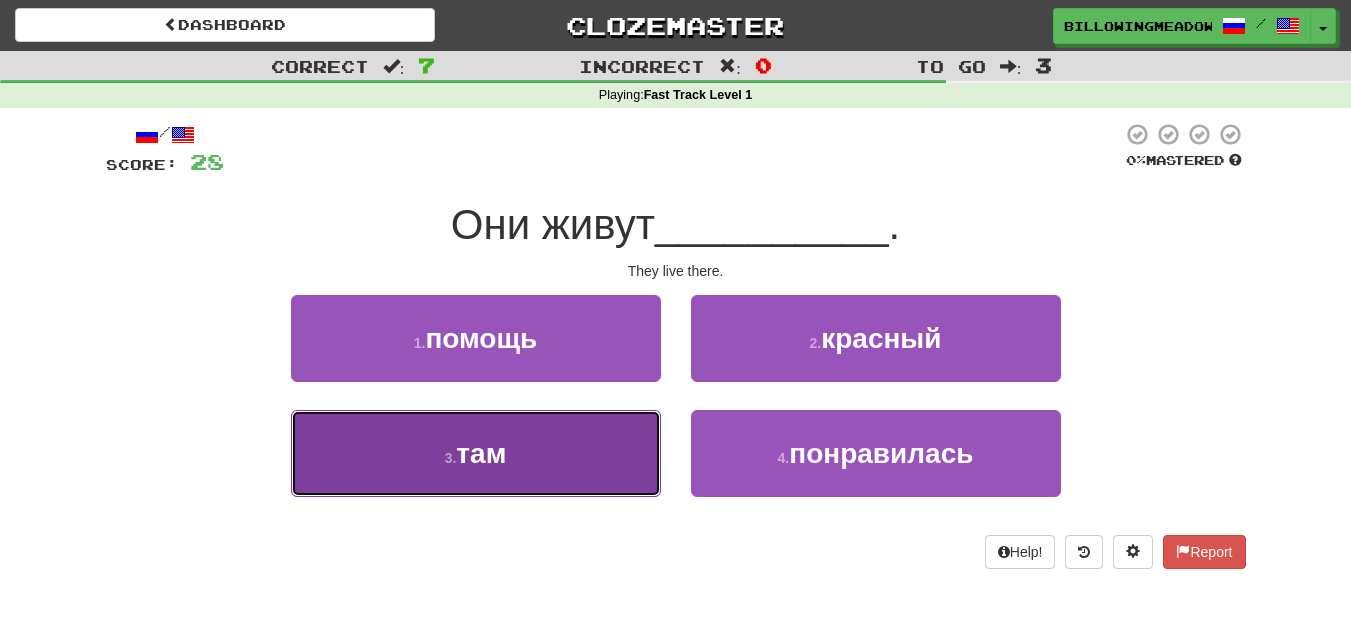 click on "3 .  там" at bounding box center [476, 453] 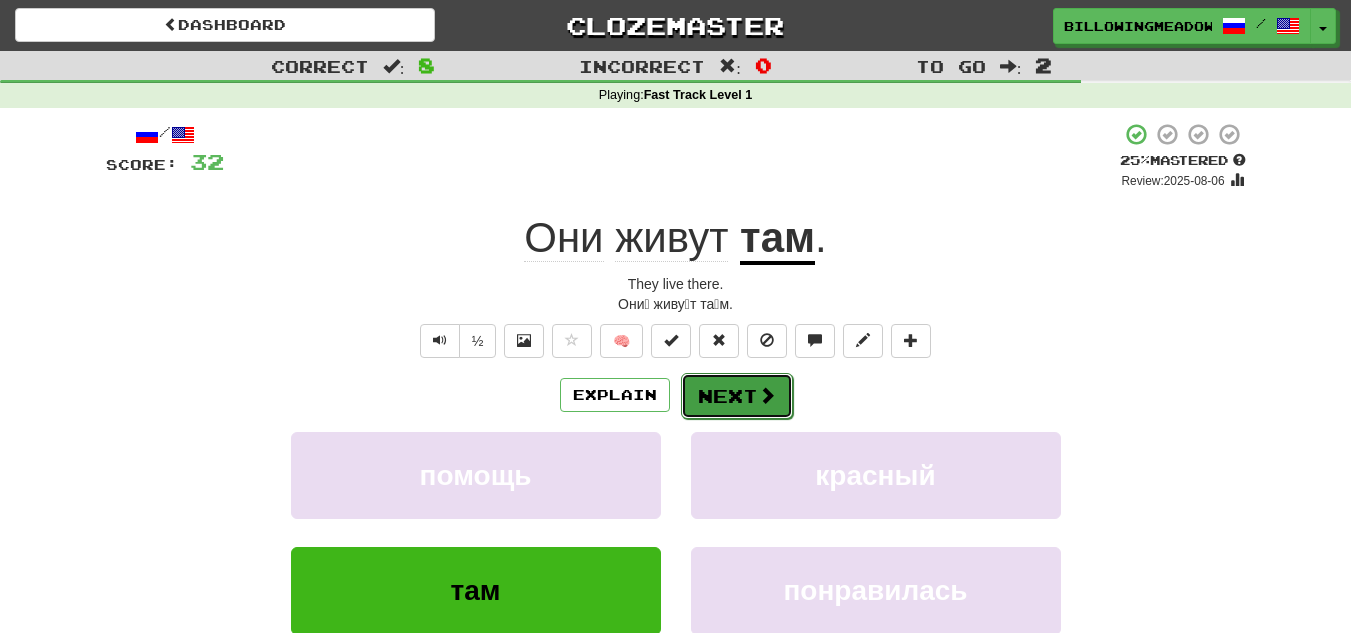 click on "Next" at bounding box center [737, 396] 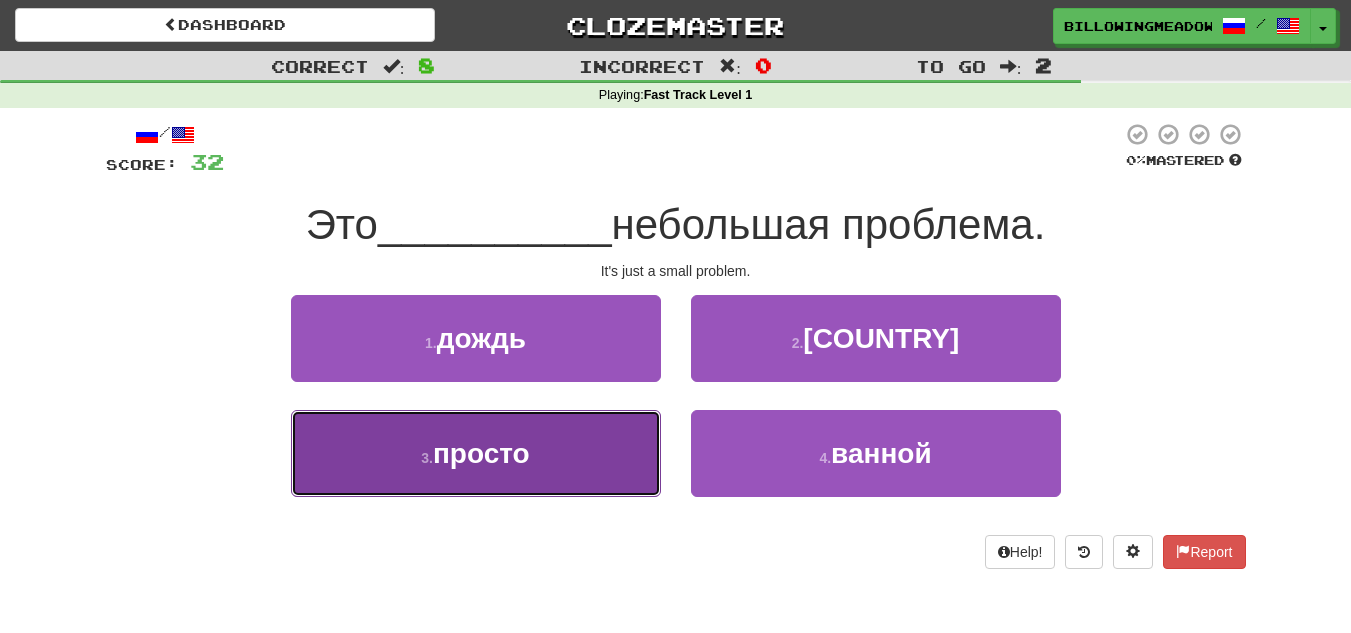 click on "3 .  просто" at bounding box center (476, 453) 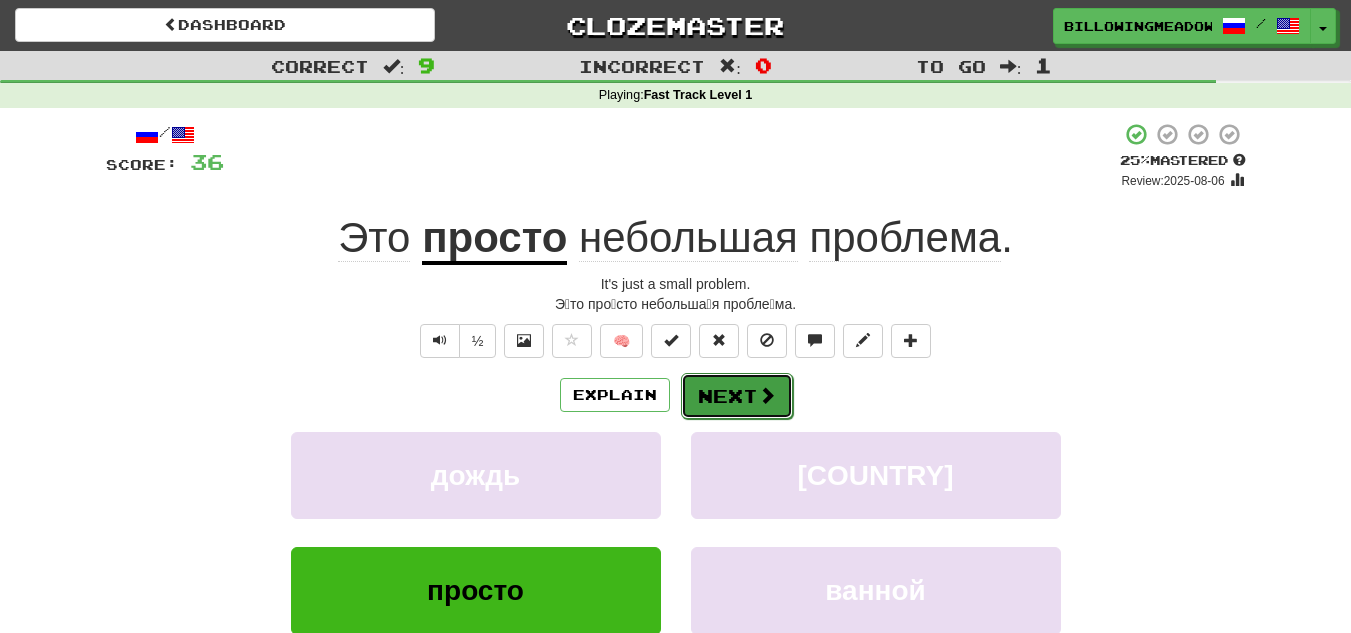 click on "Next" at bounding box center [737, 396] 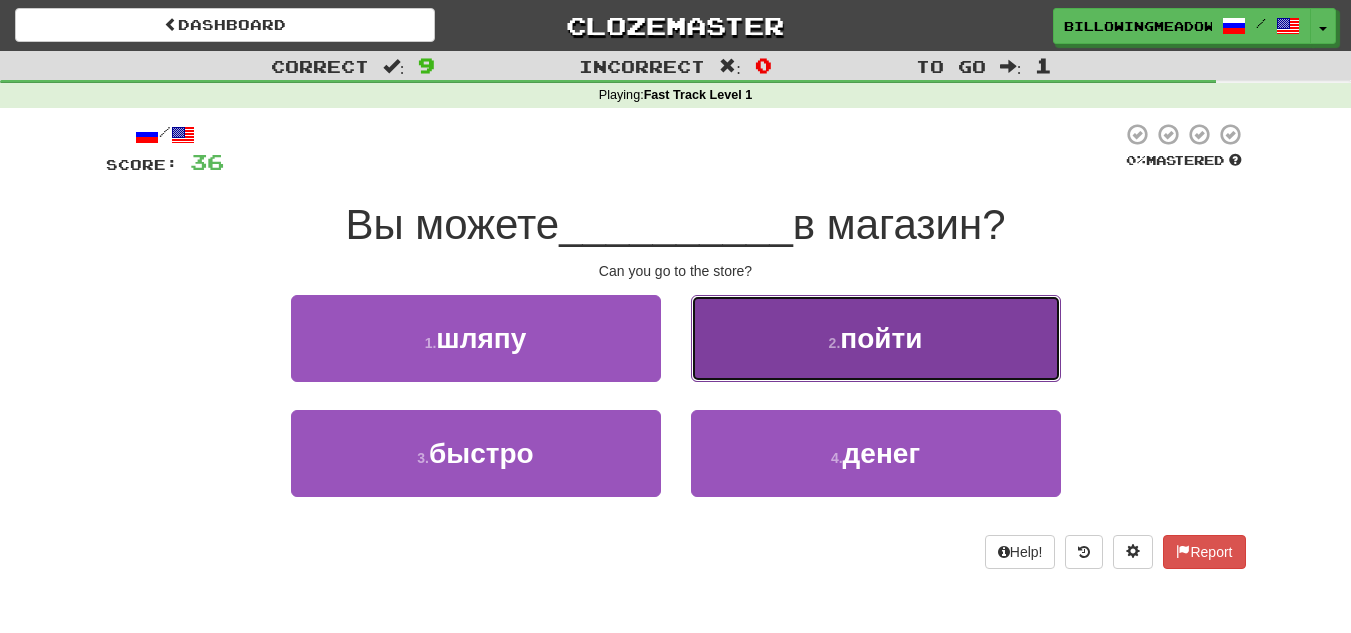 click on "2 .  пойти" at bounding box center [876, 338] 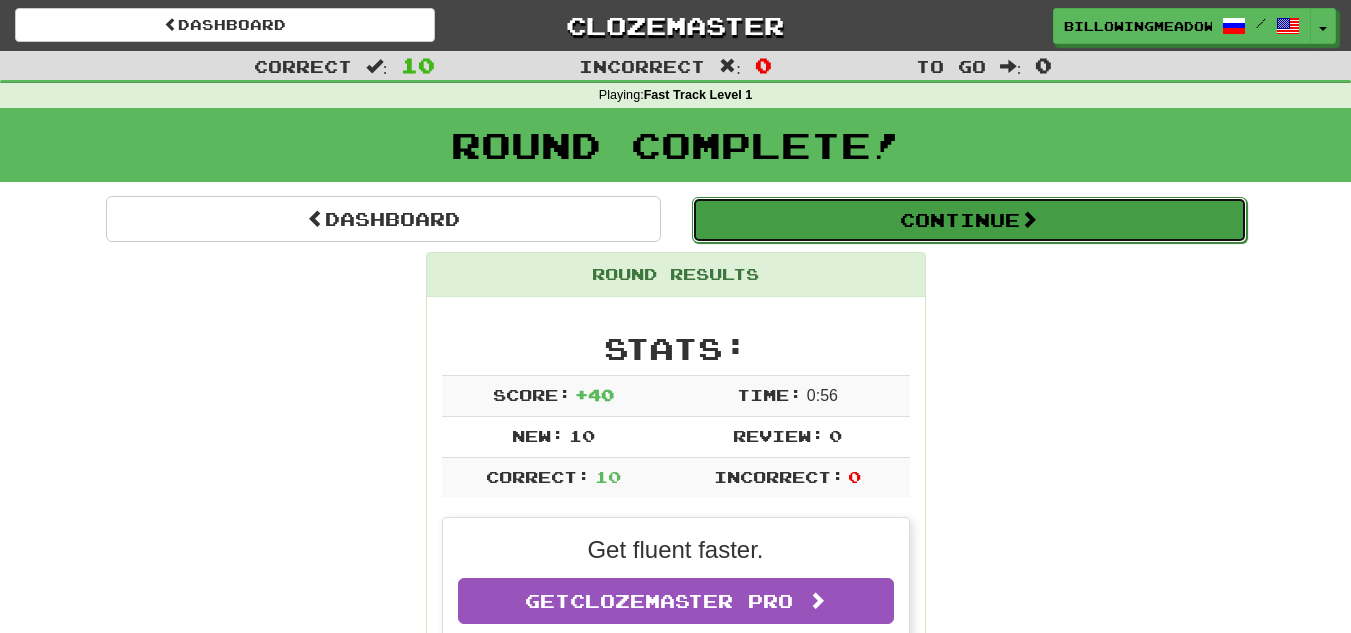 click on "Continue" at bounding box center [969, 220] 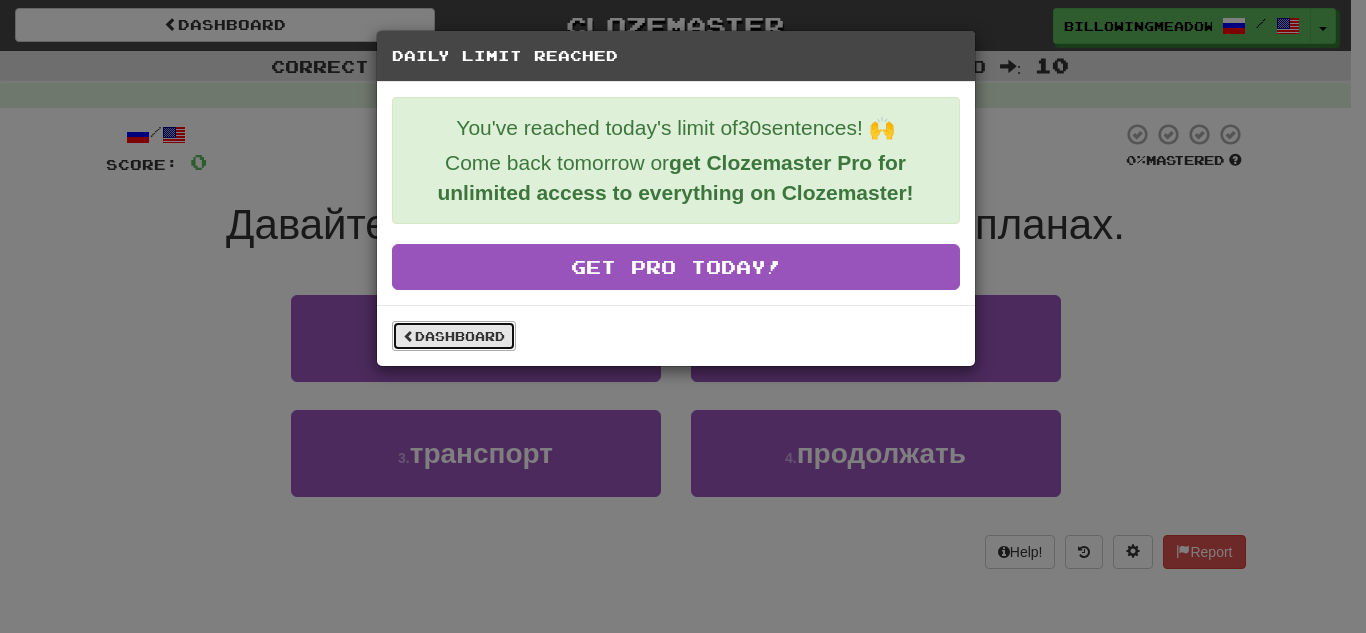 click on "Dashboard" at bounding box center [454, 336] 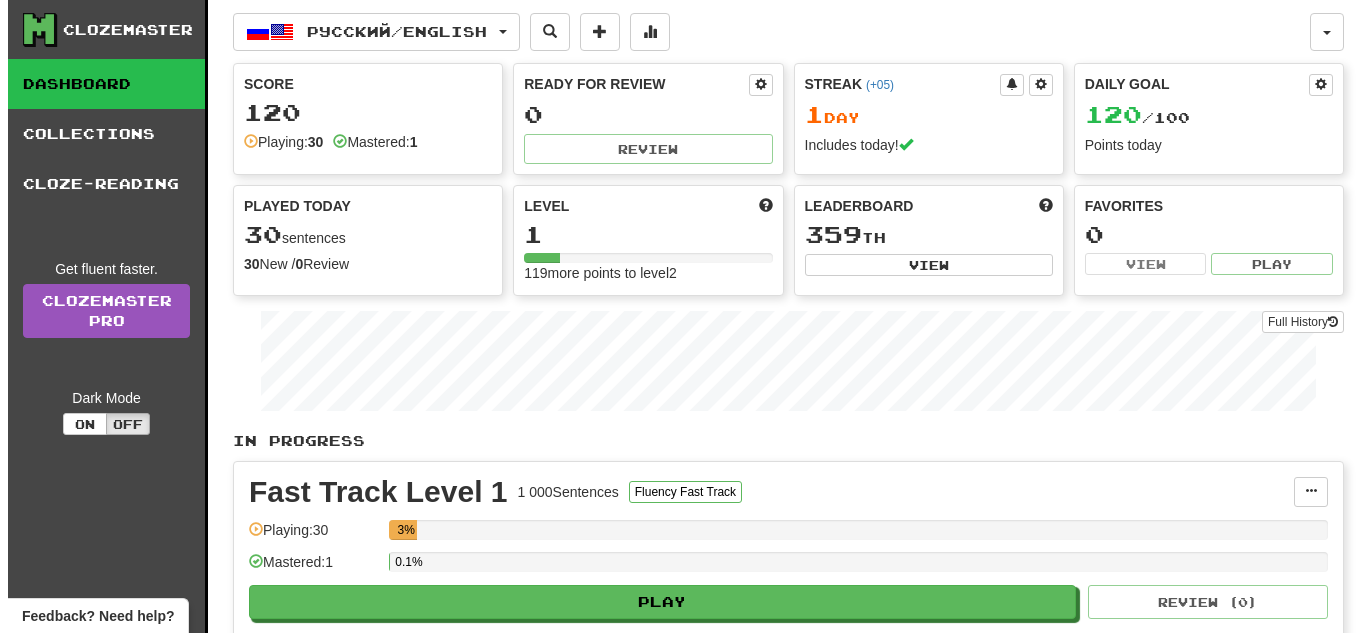 scroll, scrollTop: 0, scrollLeft: 0, axis: both 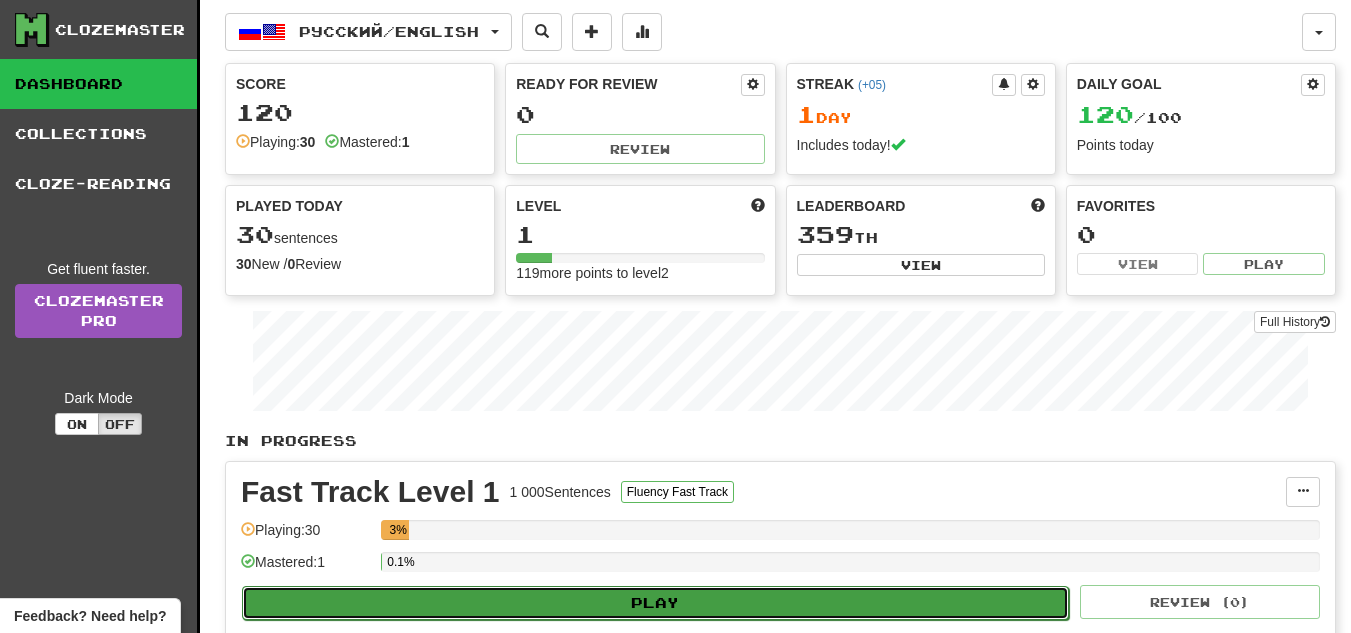 click on "Play" at bounding box center [655, 603] 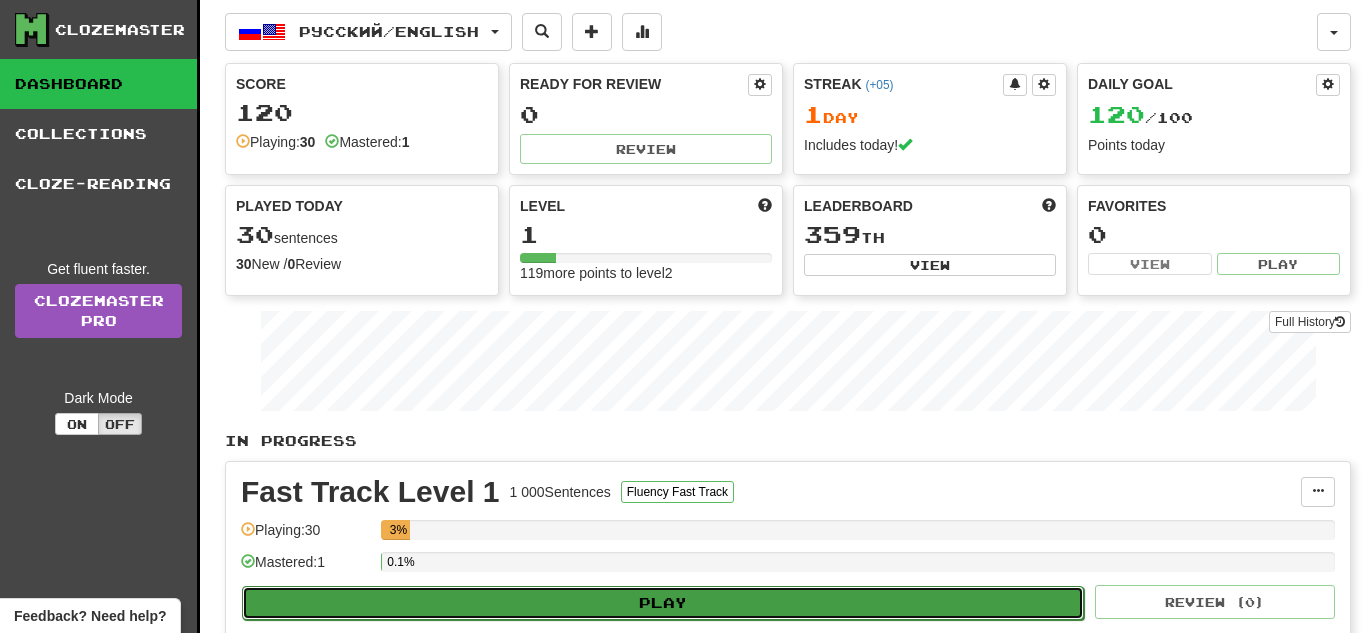 select on "**" 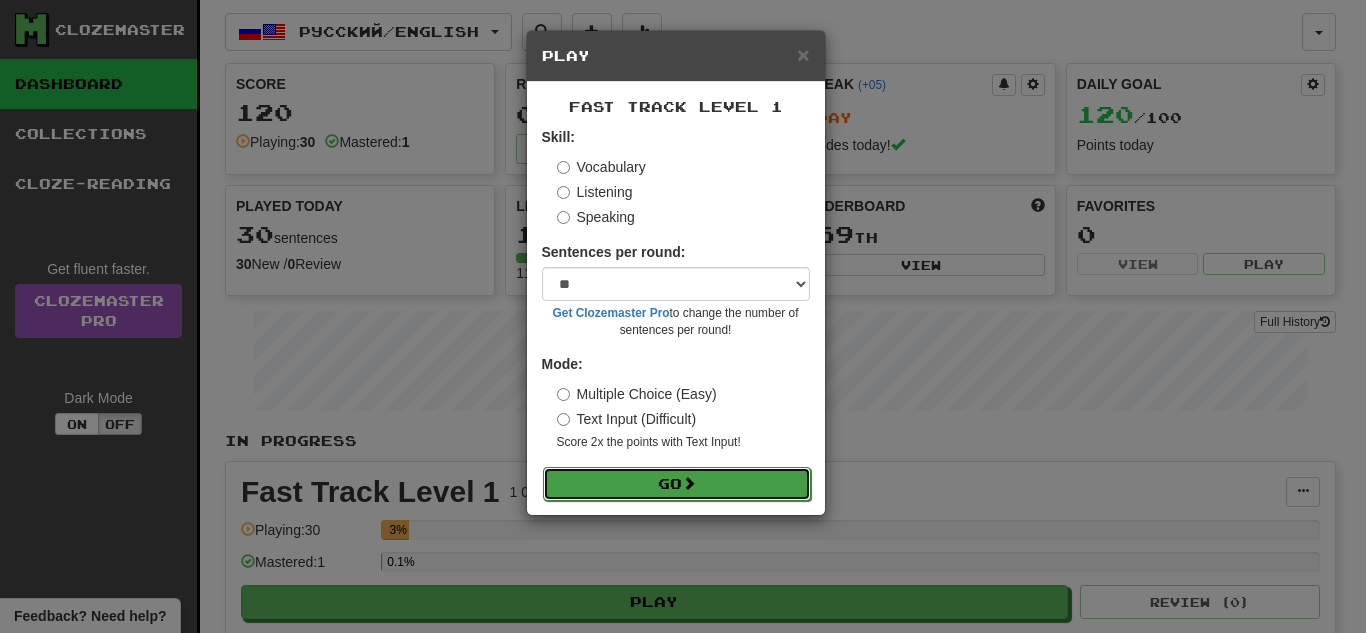 click on "Go" at bounding box center [677, 484] 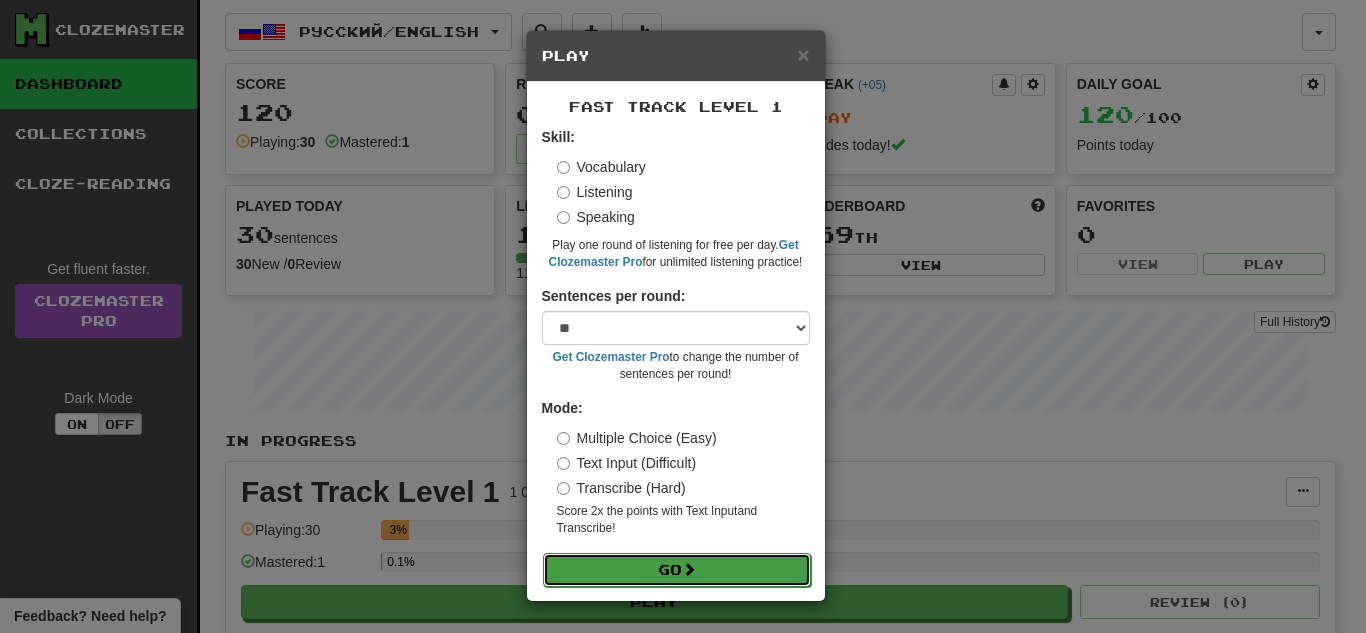 click on "Go" at bounding box center (677, 570) 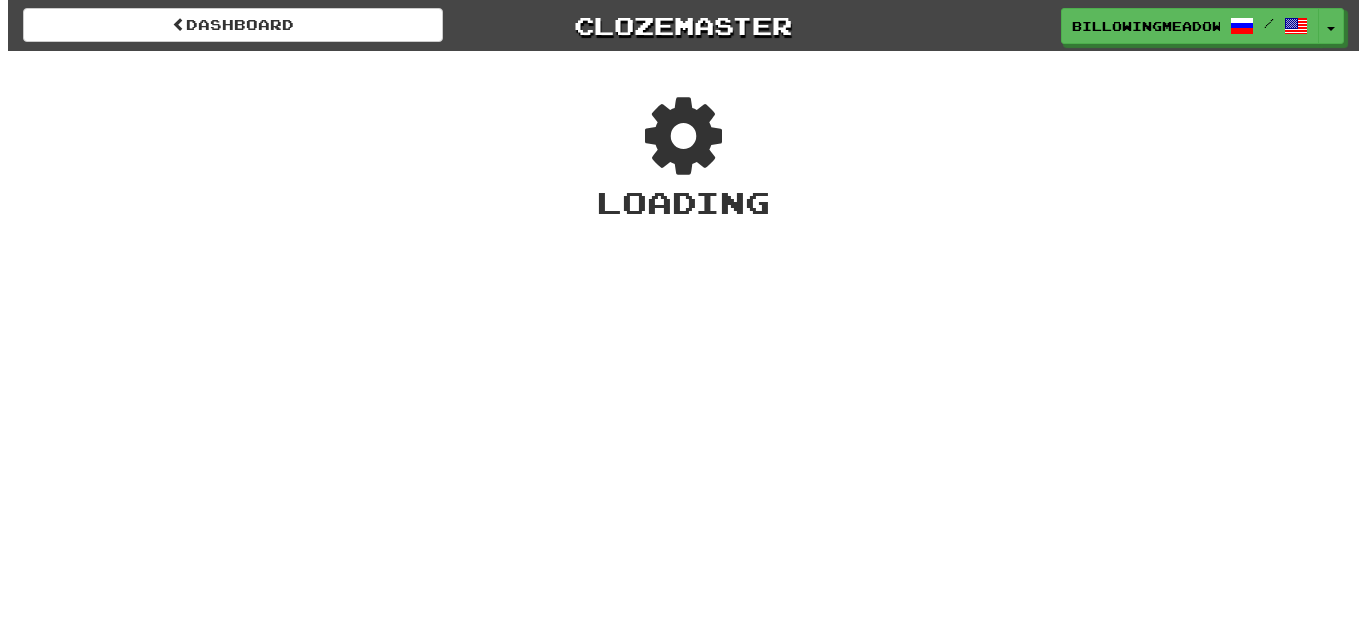 scroll, scrollTop: 0, scrollLeft: 0, axis: both 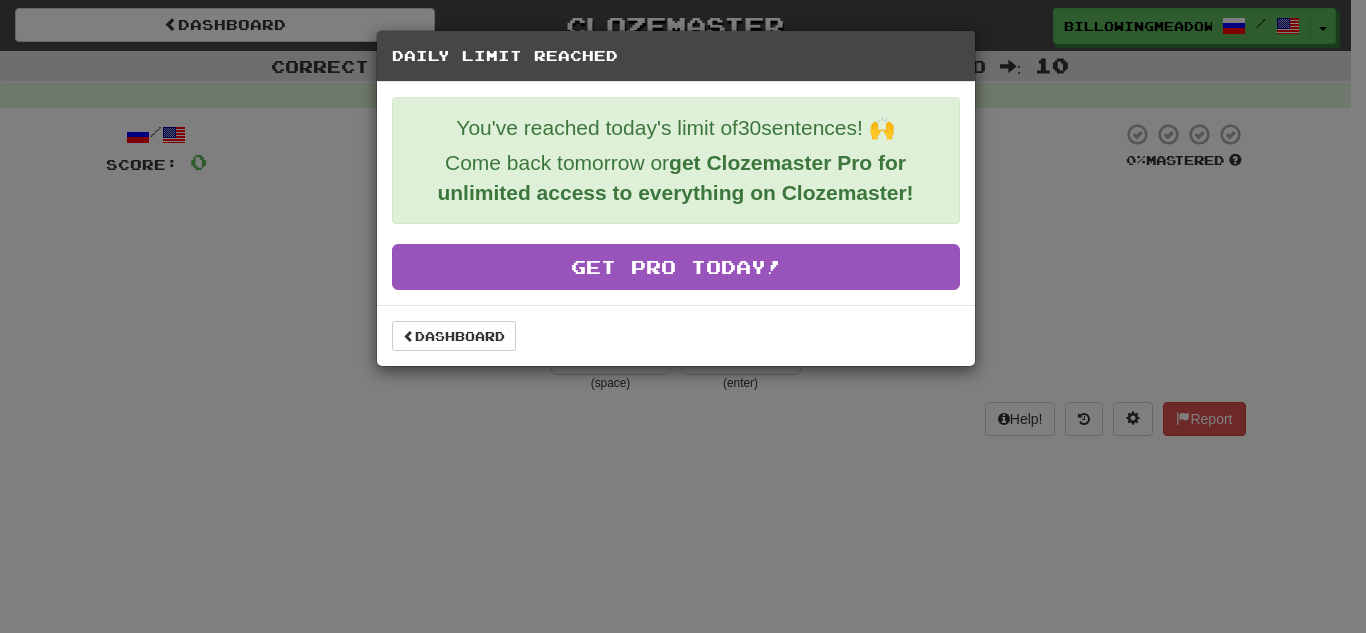 click on "Daily Limit Reached You've reached today's limit of  30  sentences! 🙌  Come back tomorrow or  get Clozemaster Pro for unlimited access to everything on Clozemaster! Get Pro Today! Dashboard" at bounding box center [683, 316] 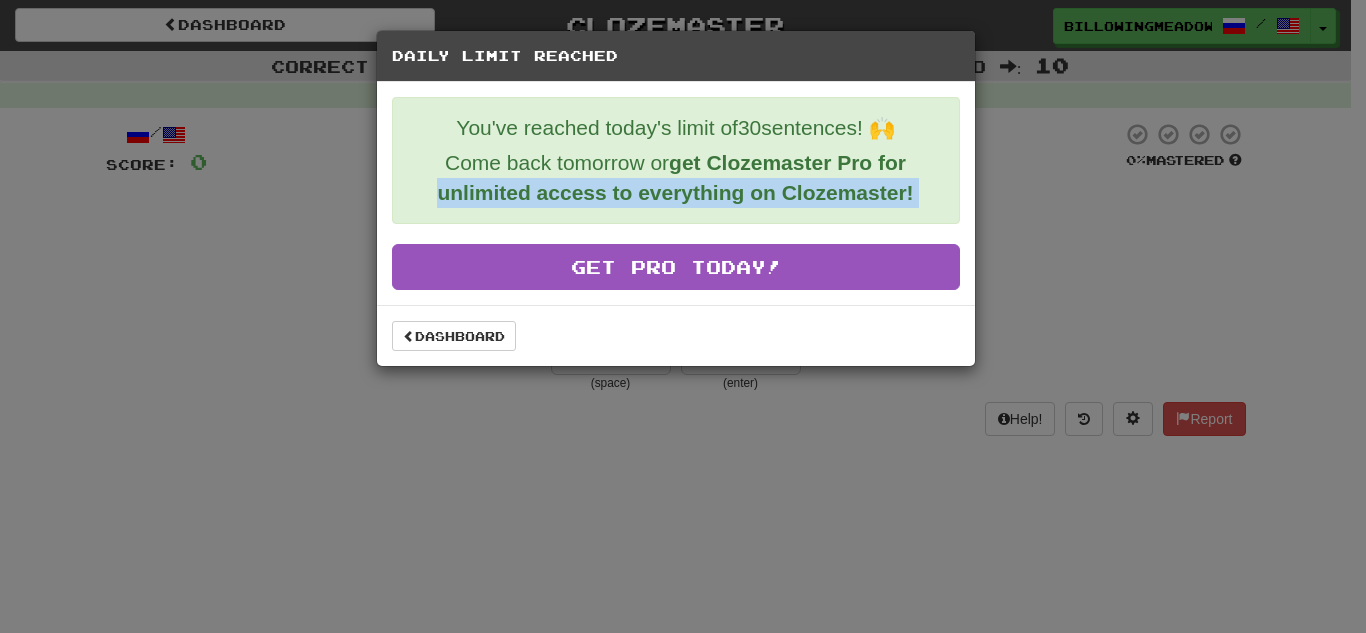 drag, startPoint x: 332, startPoint y: 223, endPoint x: 370, endPoint y: 388, distance: 169.31923 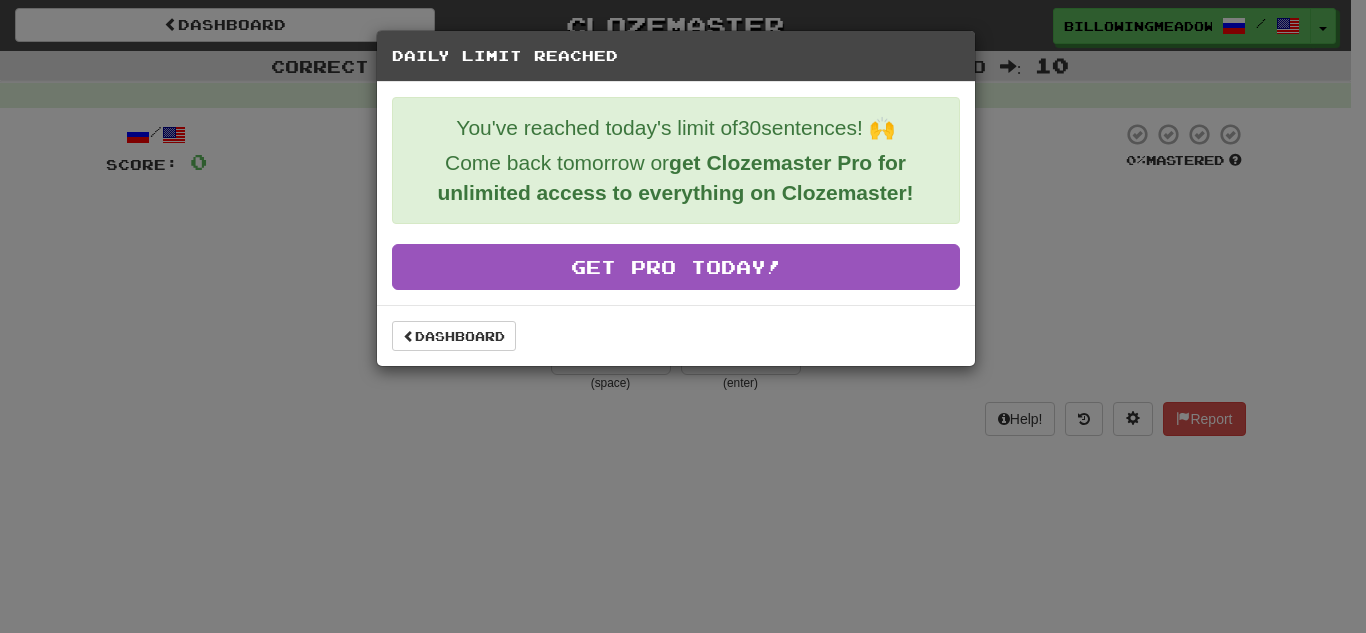click on "Daily Limit Reached You've reached today's limit of  30  sentences! 🙌  Come back tomorrow or  get Clozemaster Pro for unlimited access to everything on Clozemaster! Get Pro Today! Dashboard" at bounding box center (683, 316) 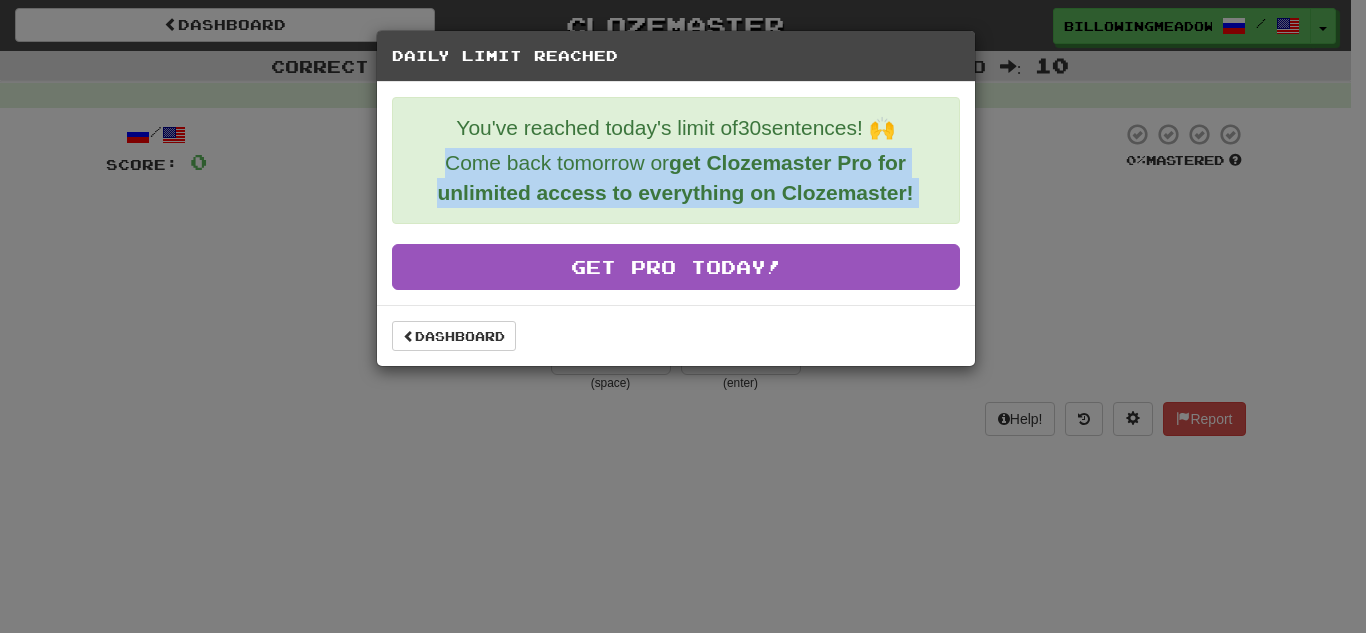 click on "Daily Limit Reached You've reached today's limit of  30  sentences! 🙌  Come back tomorrow or  get Clozemaster Pro for unlimited access to everything on Clozemaster! Get Pro Today! Dashboard" at bounding box center (683, 316) 